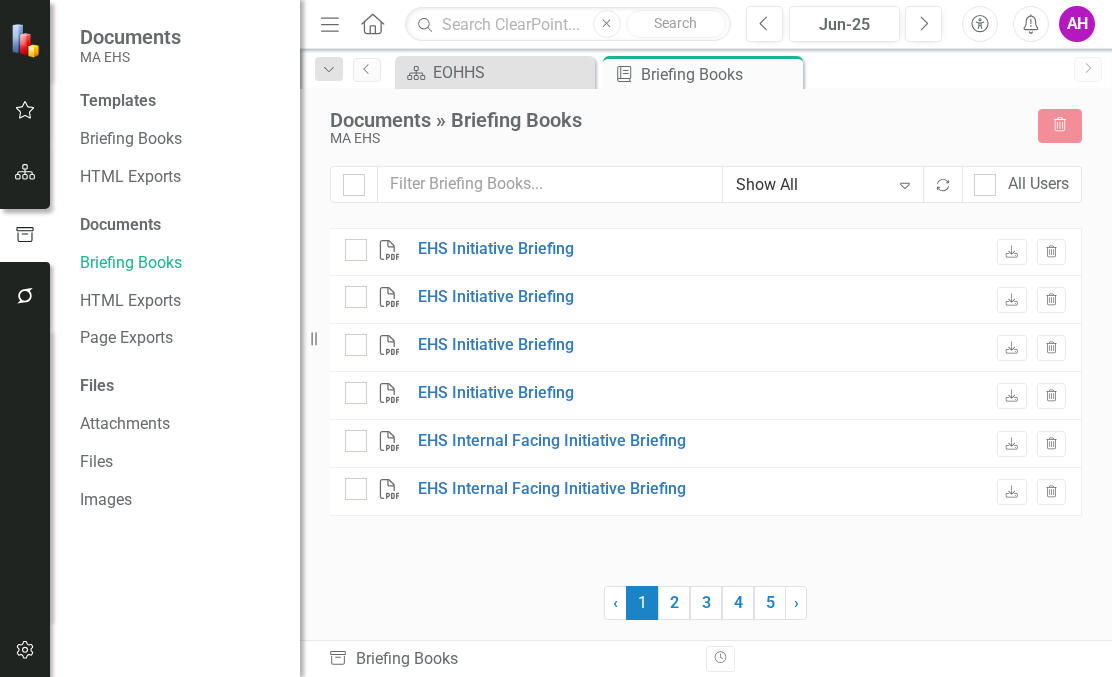 scroll, scrollTop: 0, scrollLeft: 0, axis: both 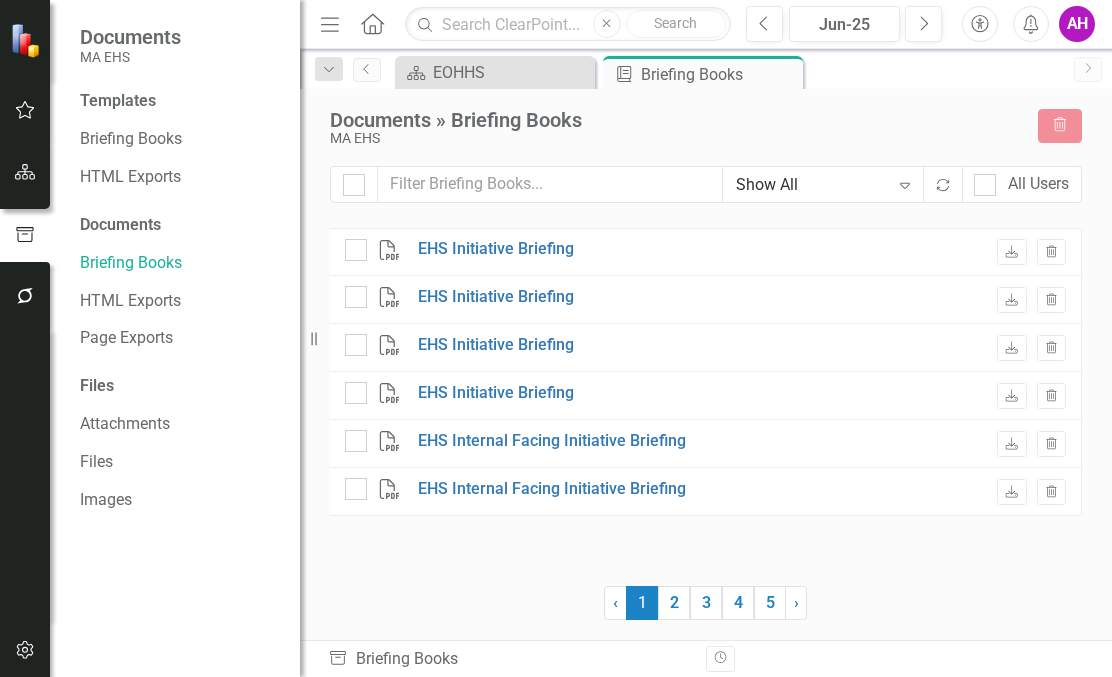 click on "Documents » Briefing Books MA EHS Trash Show All Expand Recalculate All Users PDF EHS Initiative Briefing Download Trash PDF EHS Initiative Briefing Download Trash PDF EHS Initiative Briefing Download Trash PDF EHS Initiative Briefing Download Trash PDF EHS Internal Facing Initiative Briefing Download Trash PDF EHS Internal Facing Initiative Briefing Download Trash ‹ Previous 1 (current) 2 3 4 5 › Next" at bounding box center (706, 364) 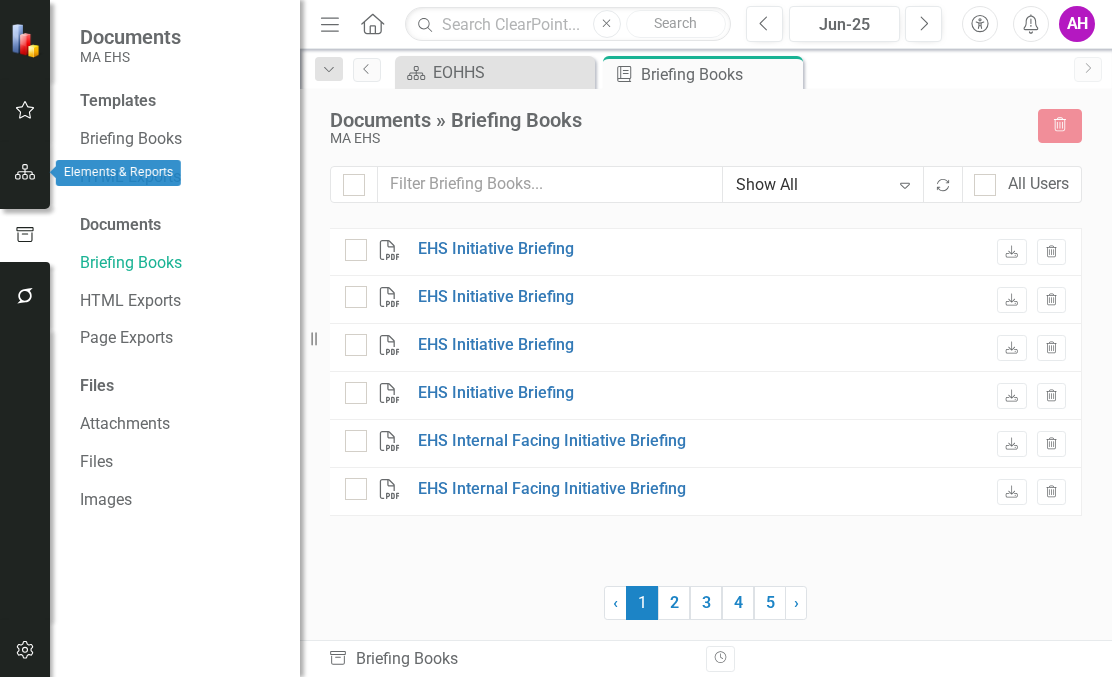 click 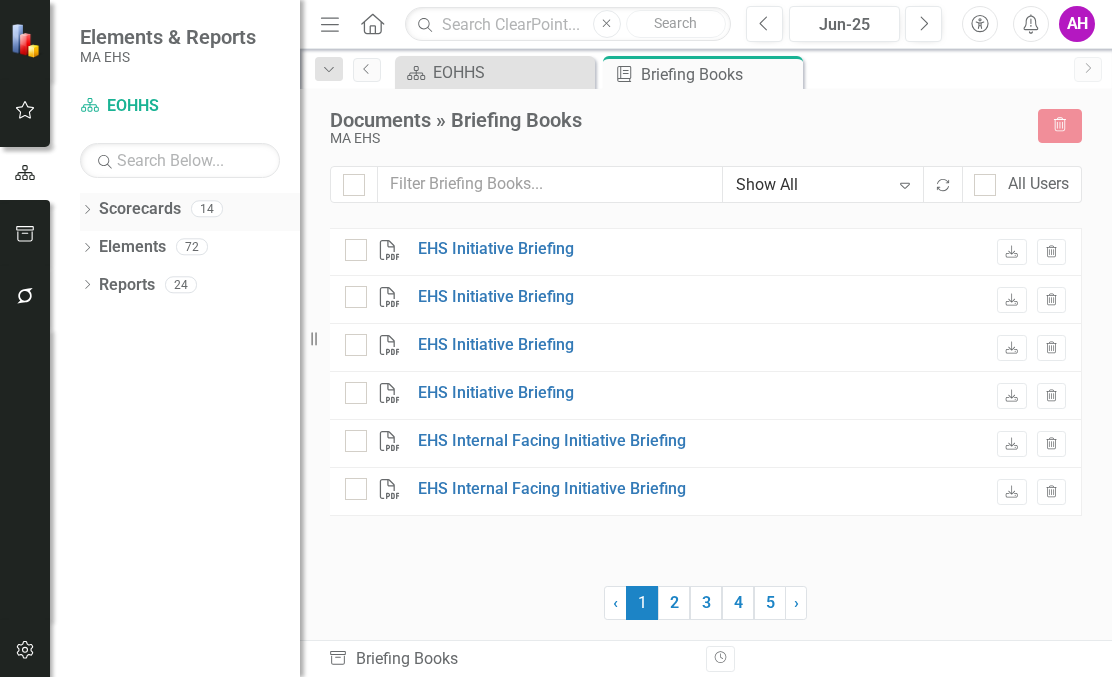 click on "Scorecards" at bounding box center [140, 209] 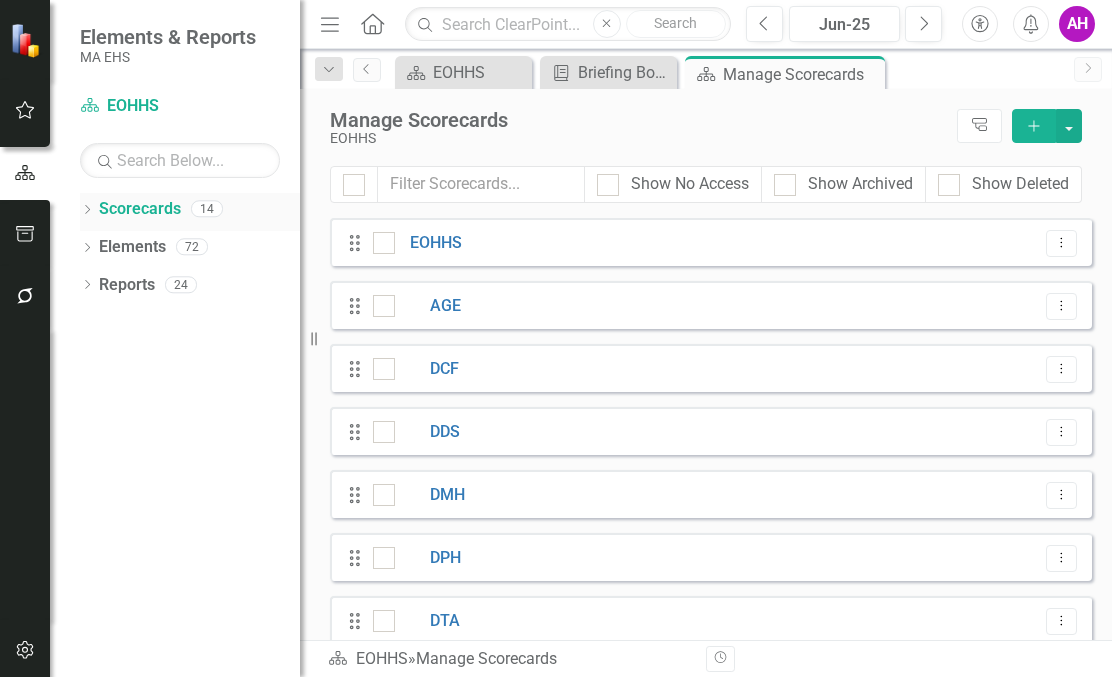 click on "Dropdown" at bounding box center [87, 211] 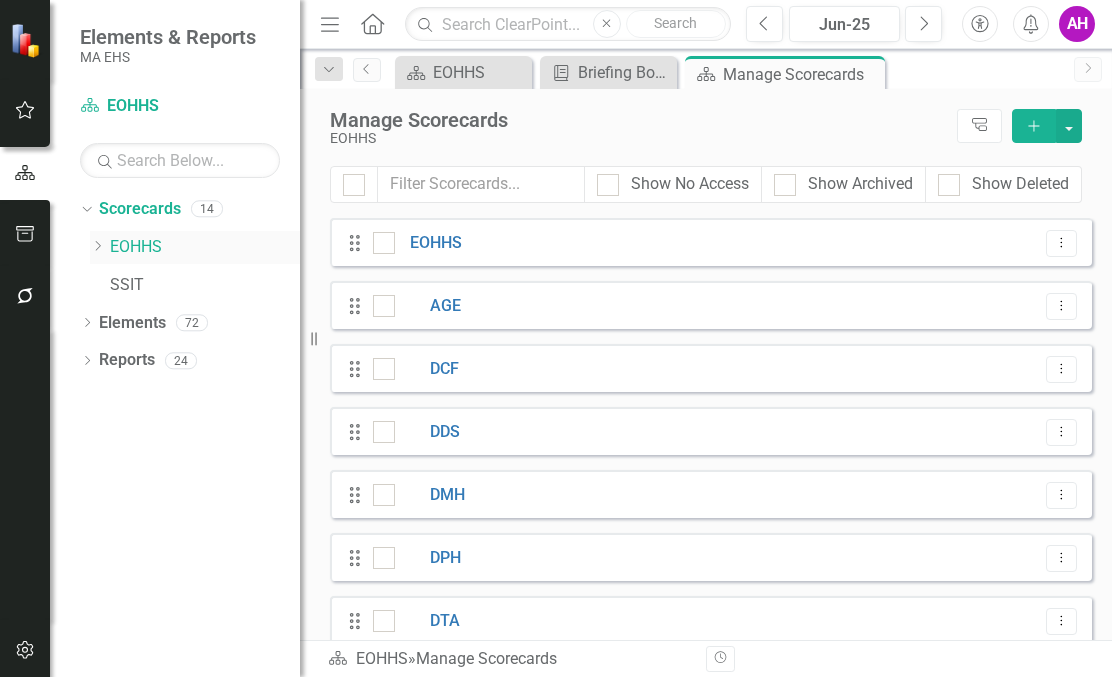 click on "EOHHS" at bounding box center [205, 247] 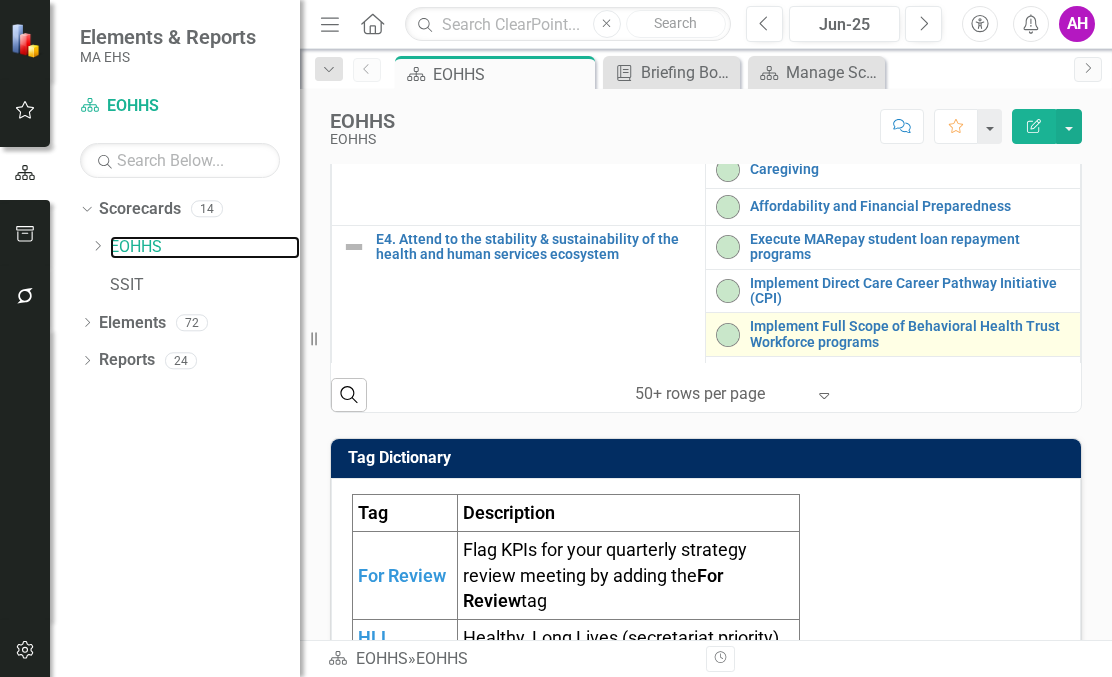 scroll, scrollTop: 800, scrollLeft: 0, axis: vertical 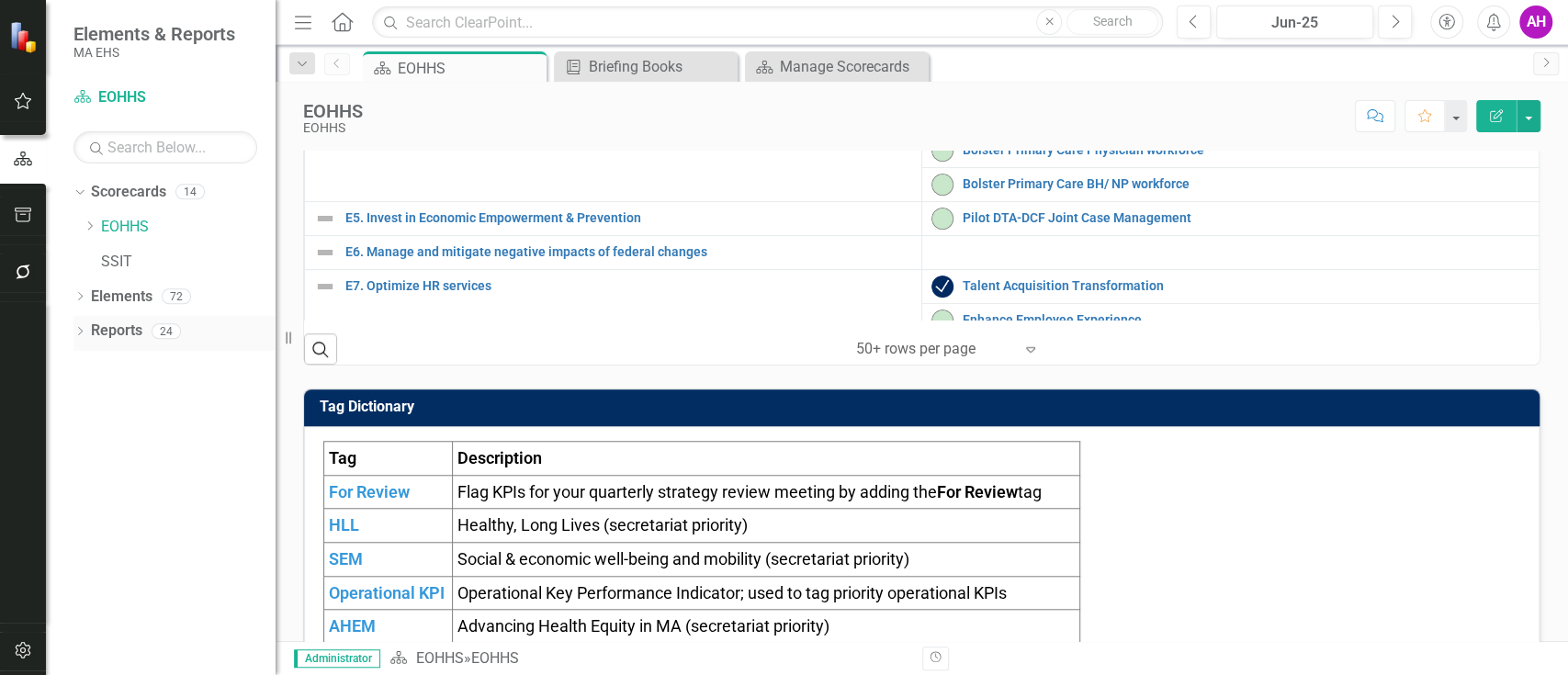 click on "Dropdown" 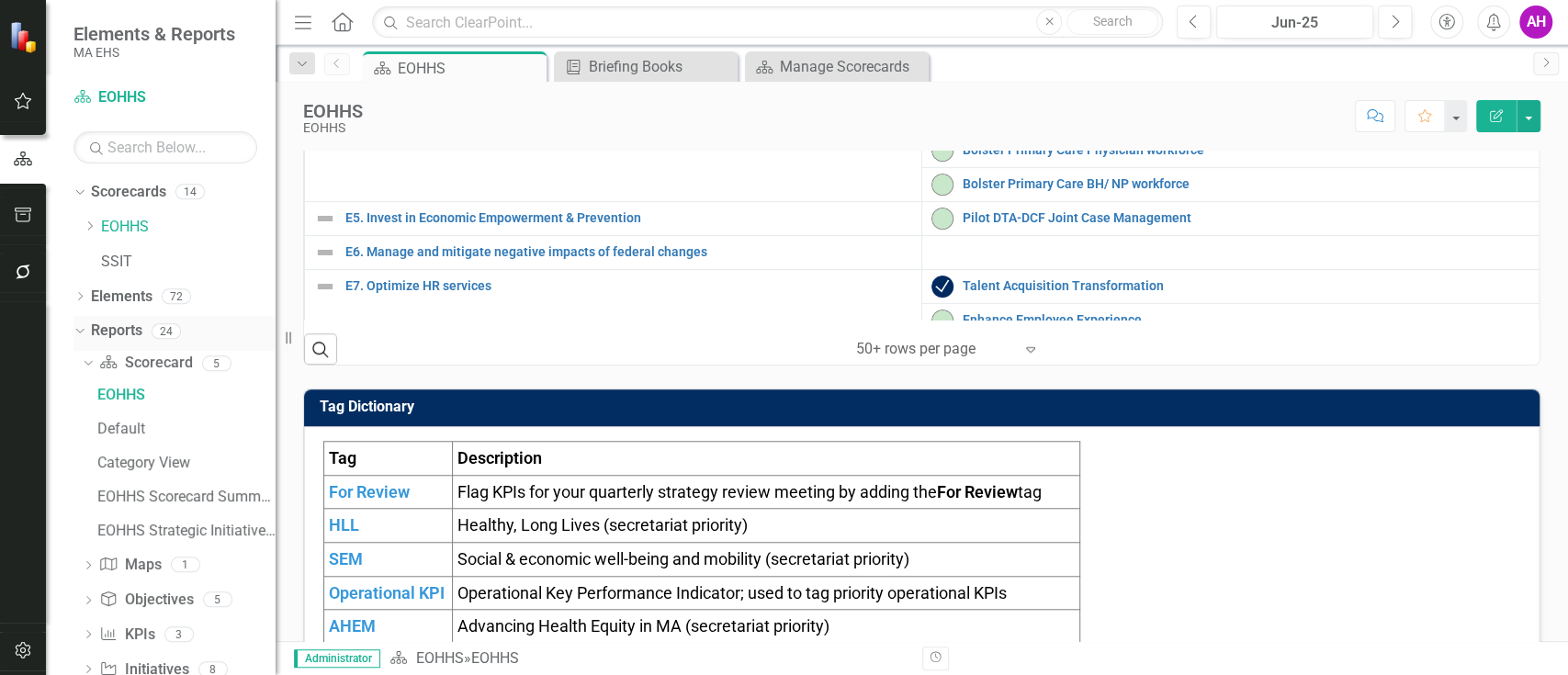 click on "Reports" at bounding box center [117, 331] 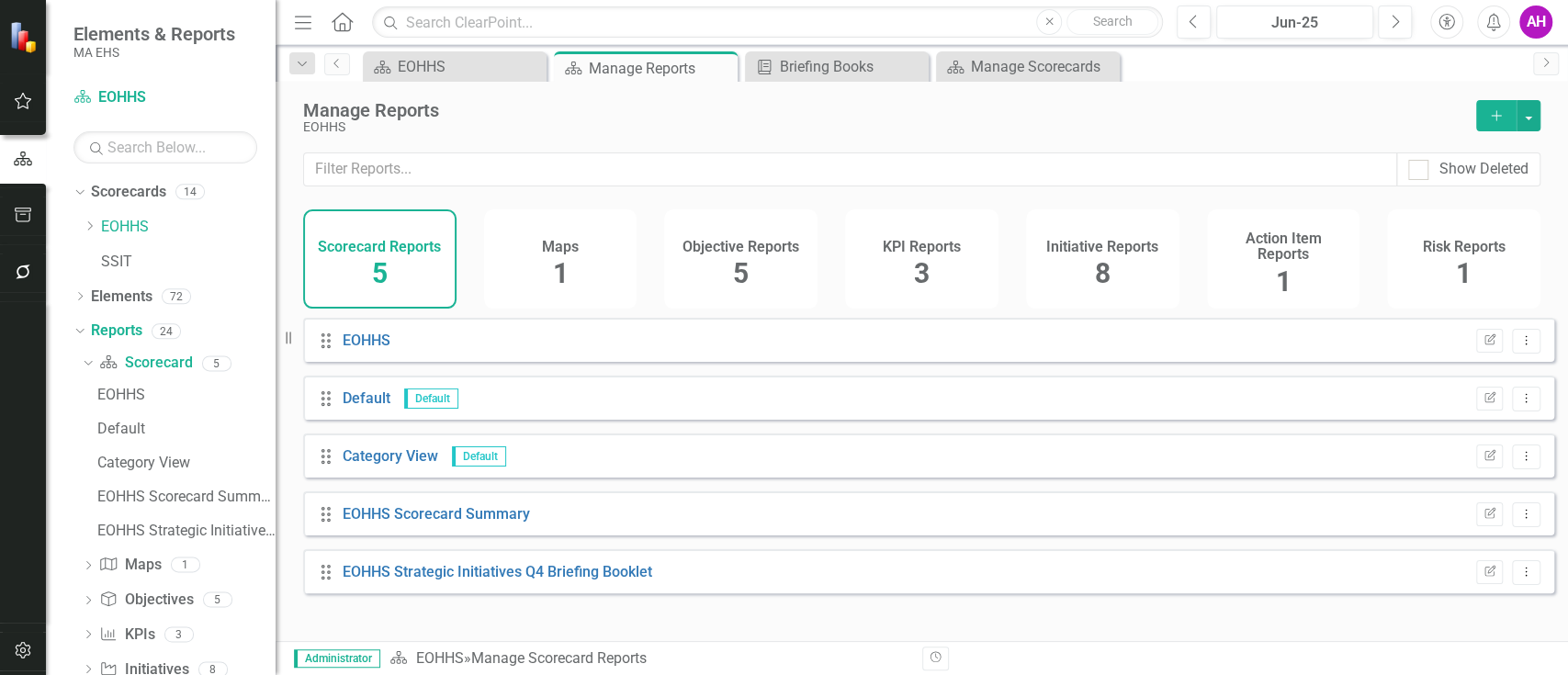 click on "Initiative Reports 8" at bounding box center (1102, 259) 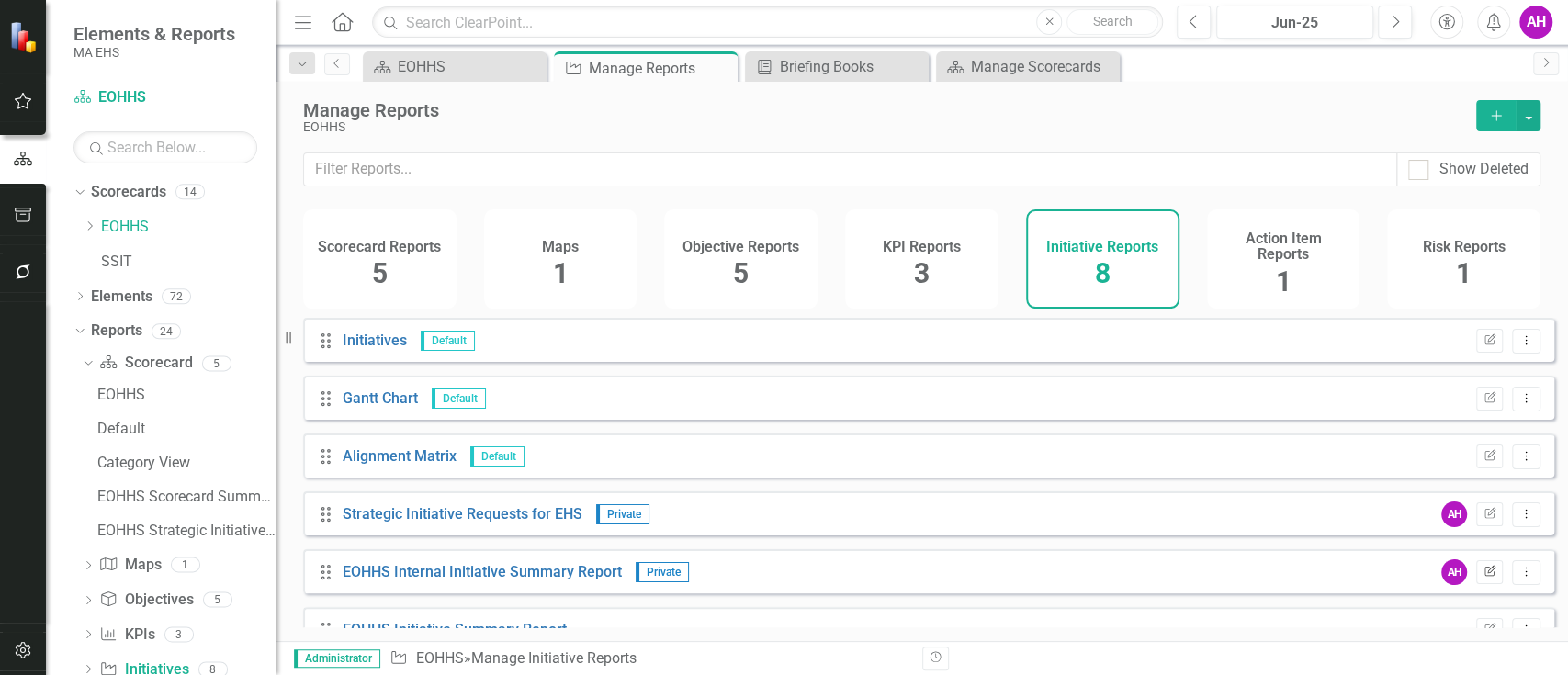 click on "Edit Report" 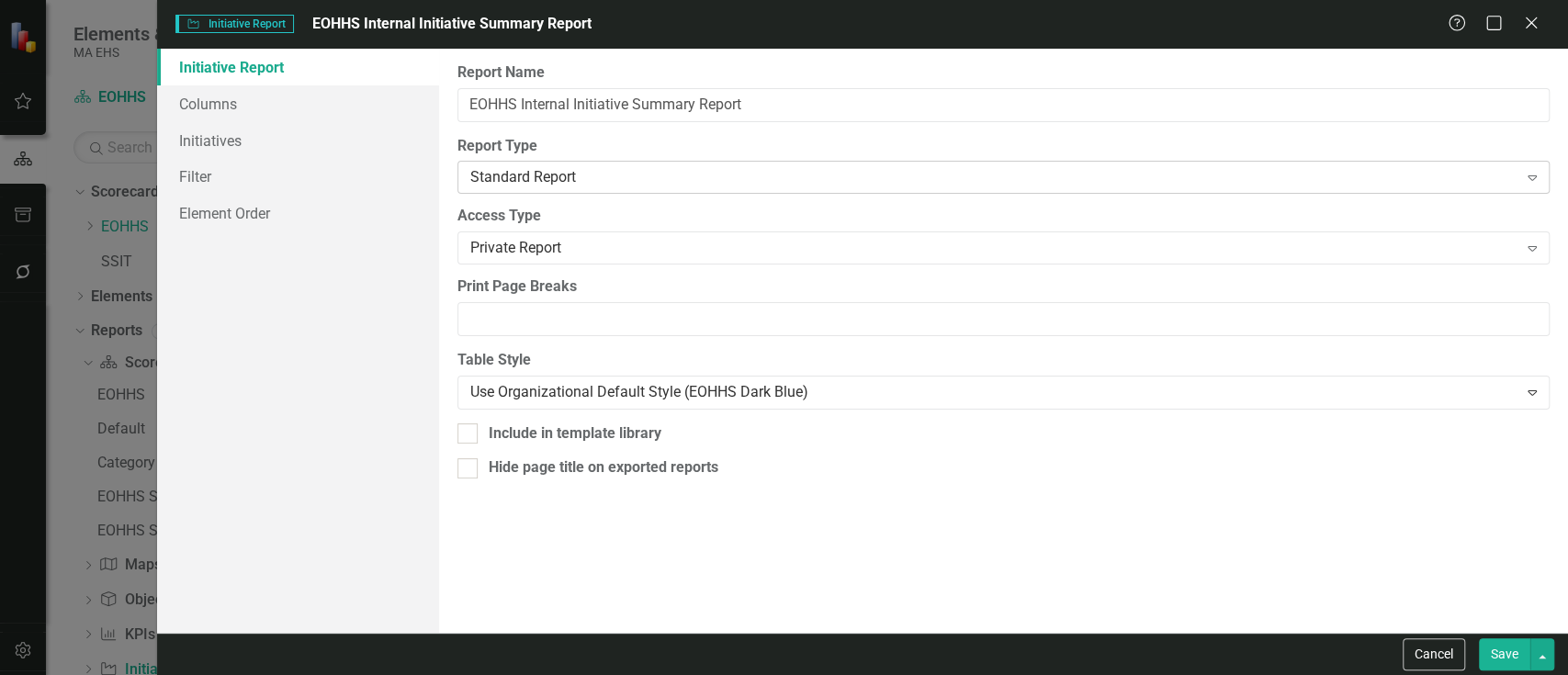click on "Standard Report" at bounding box center (994, 177) 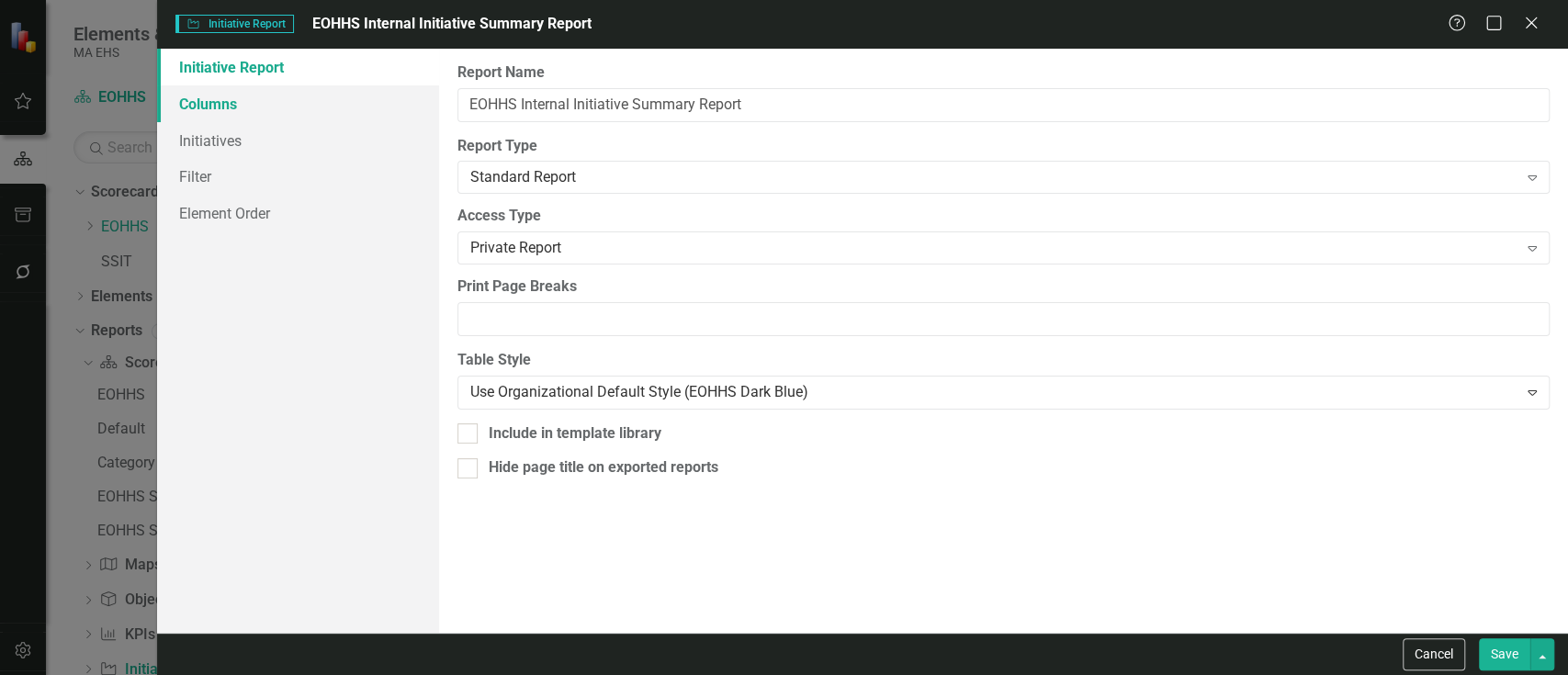 click on "Columns" at bounding box center [298, 104] 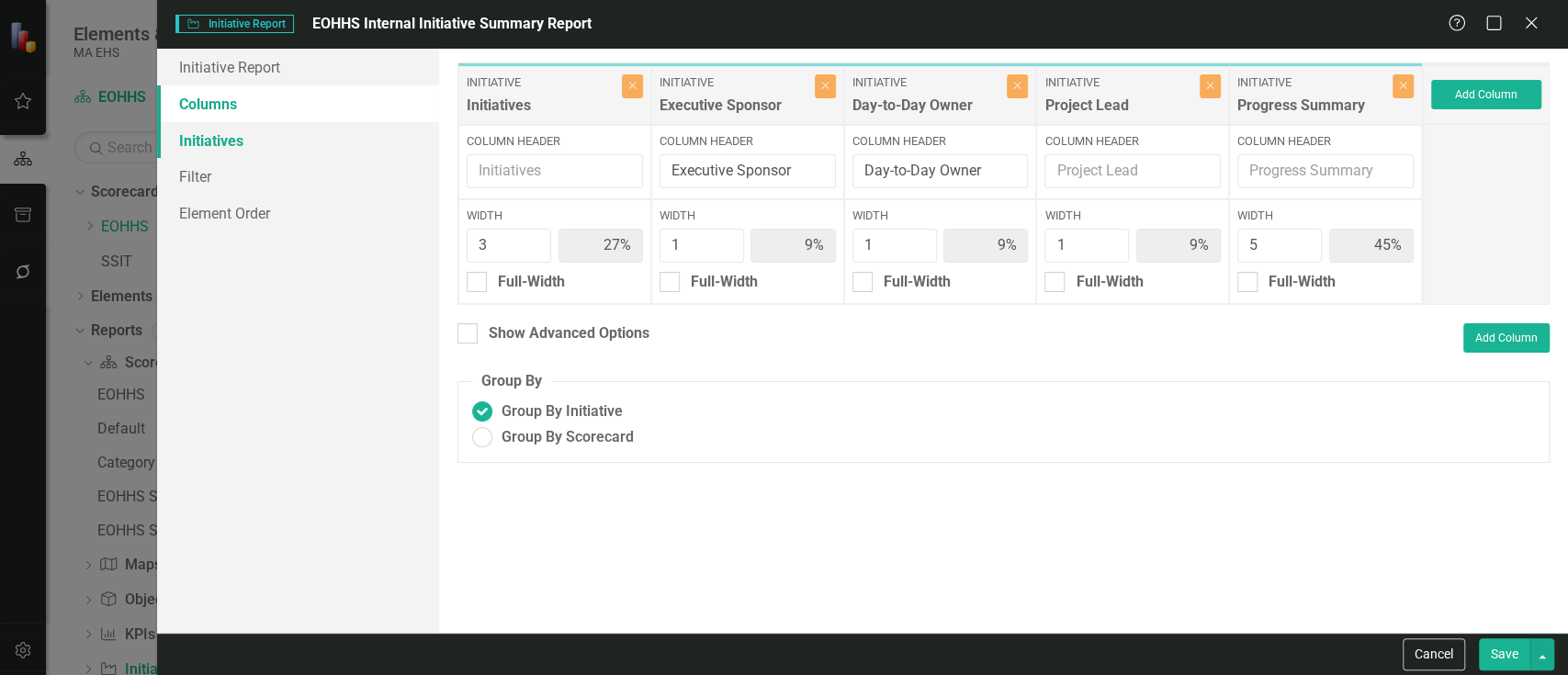 click on "Initiatives" at bounding box center (298, 141) 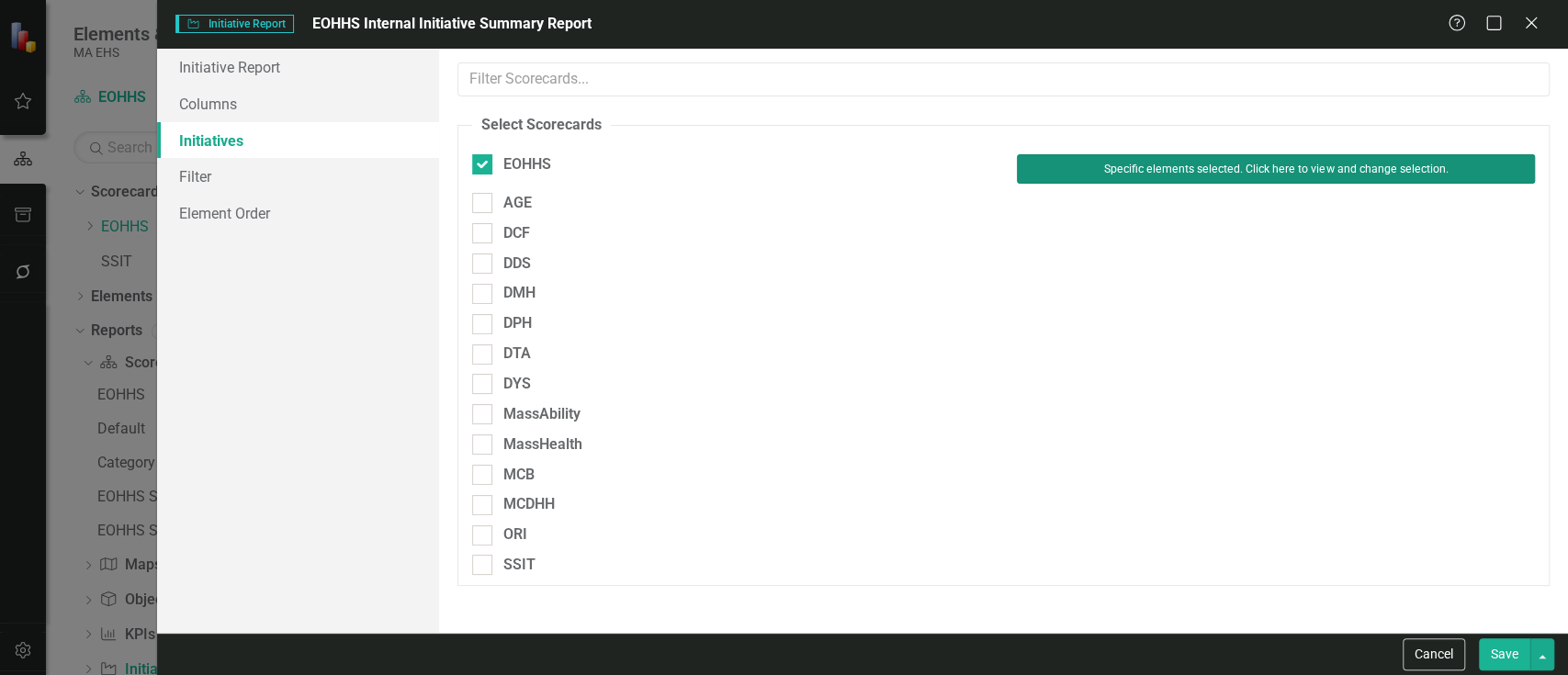 click on "Specific elements selected. Click here to view and change selection." at bounding box center [1276, 169] 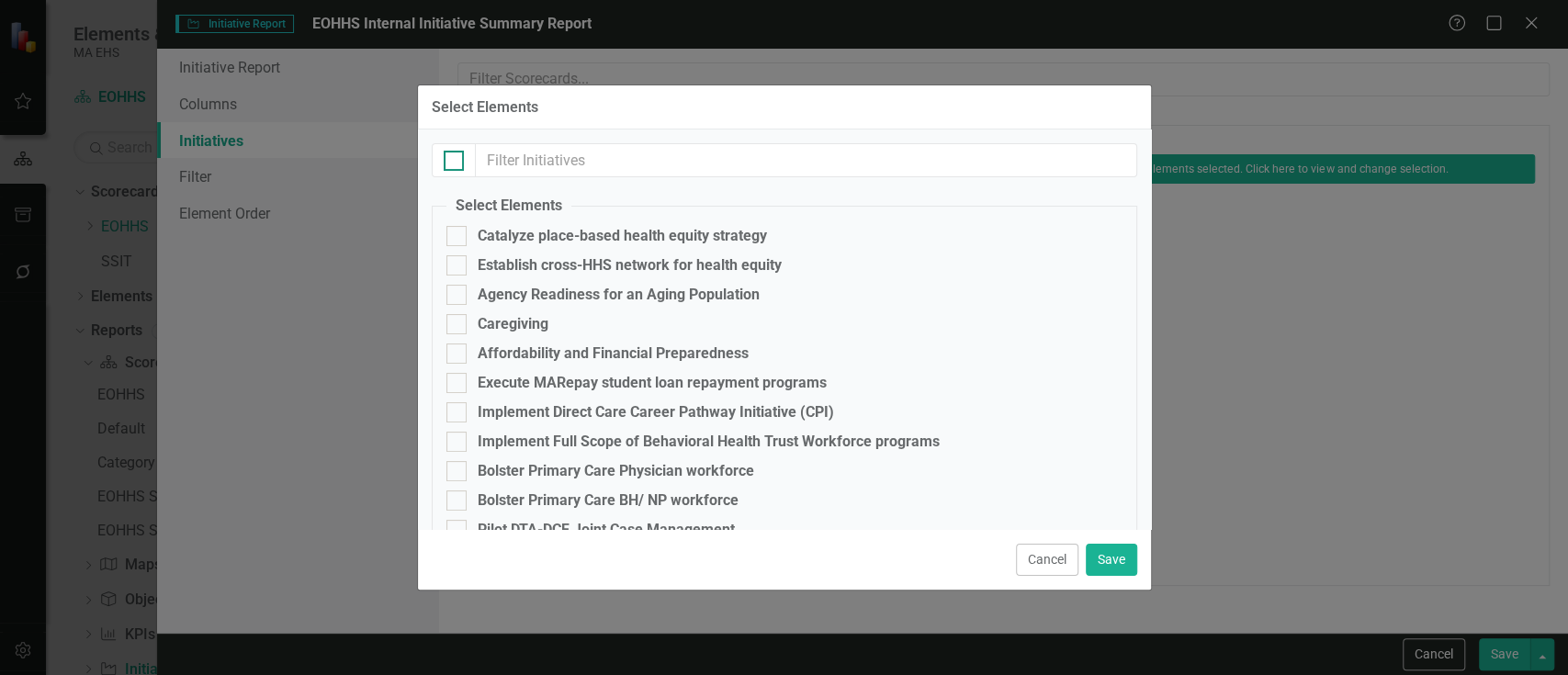 click at bounding box center (449, 156) 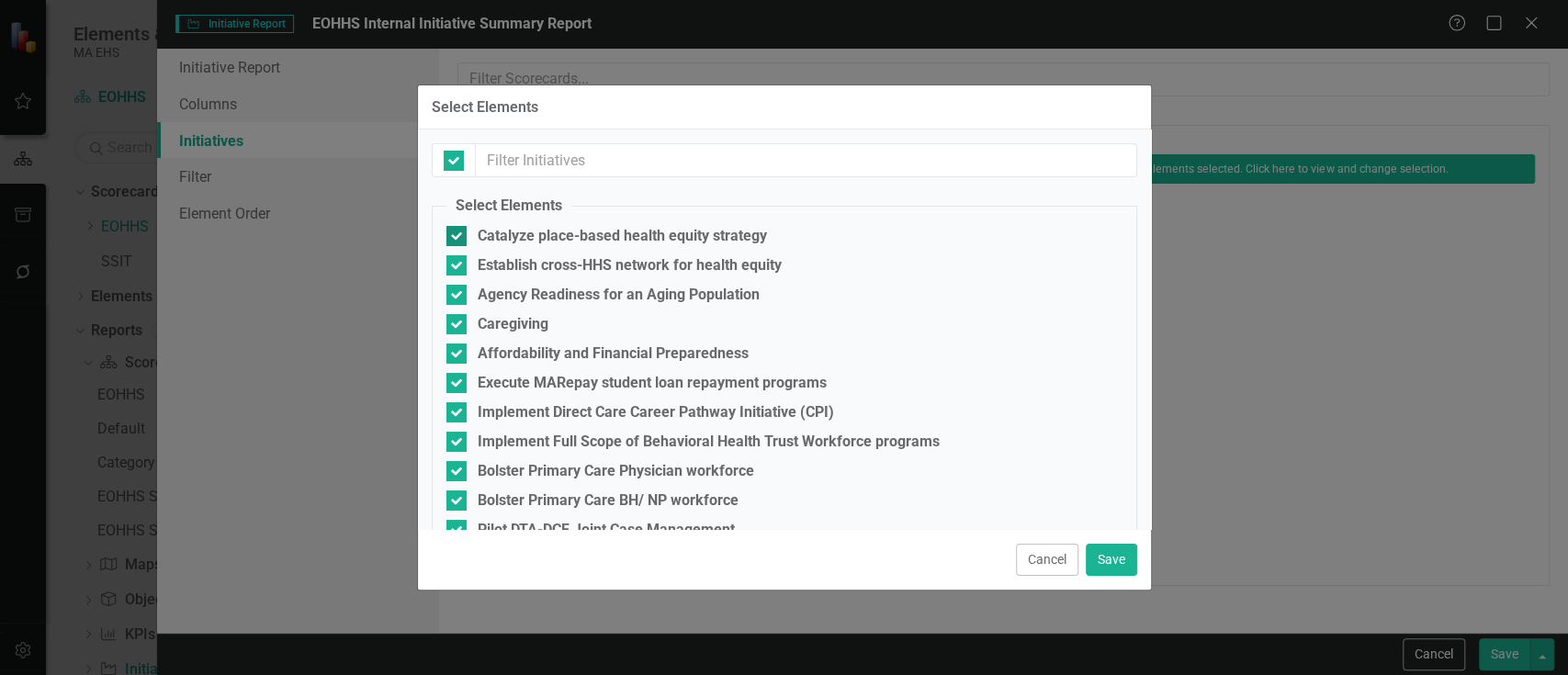 click at bounding box center [457, 236] 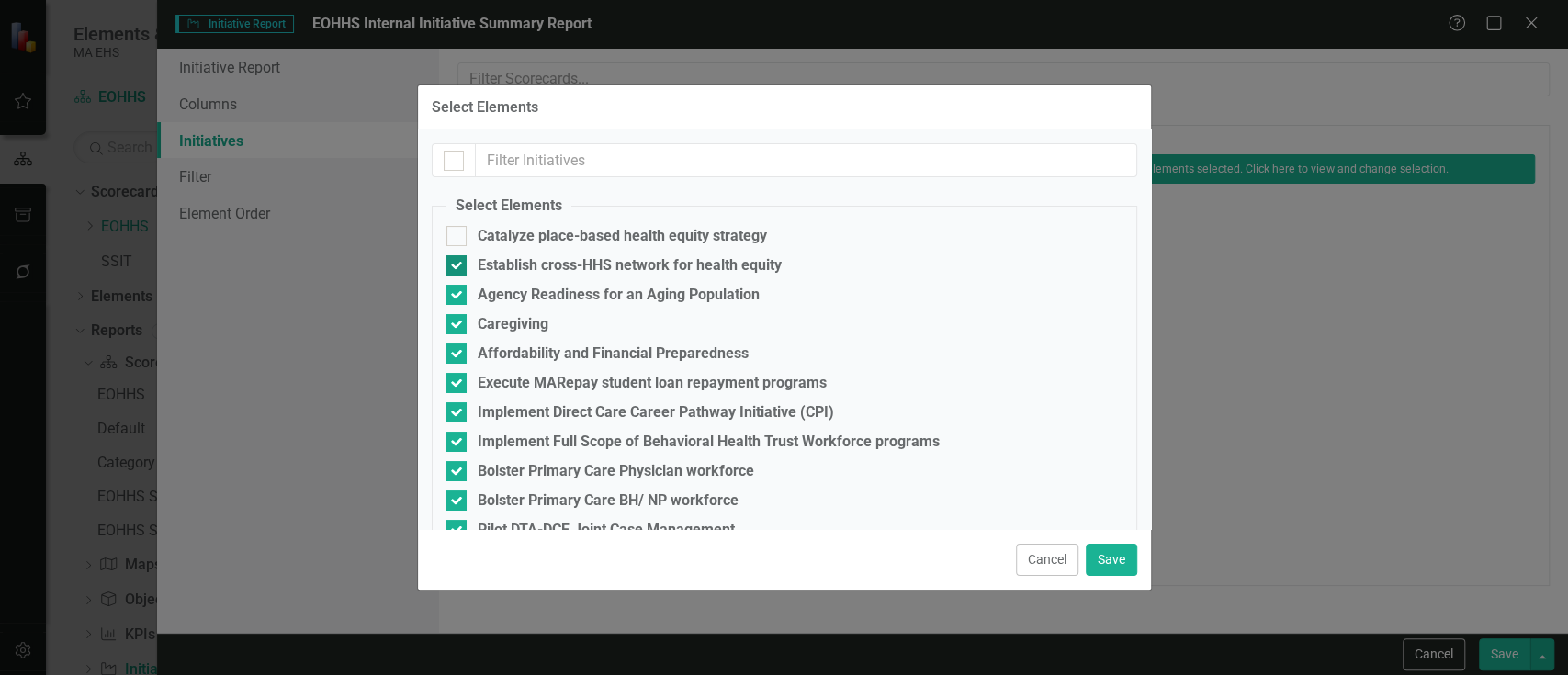 click at bounding box center [457, 265] 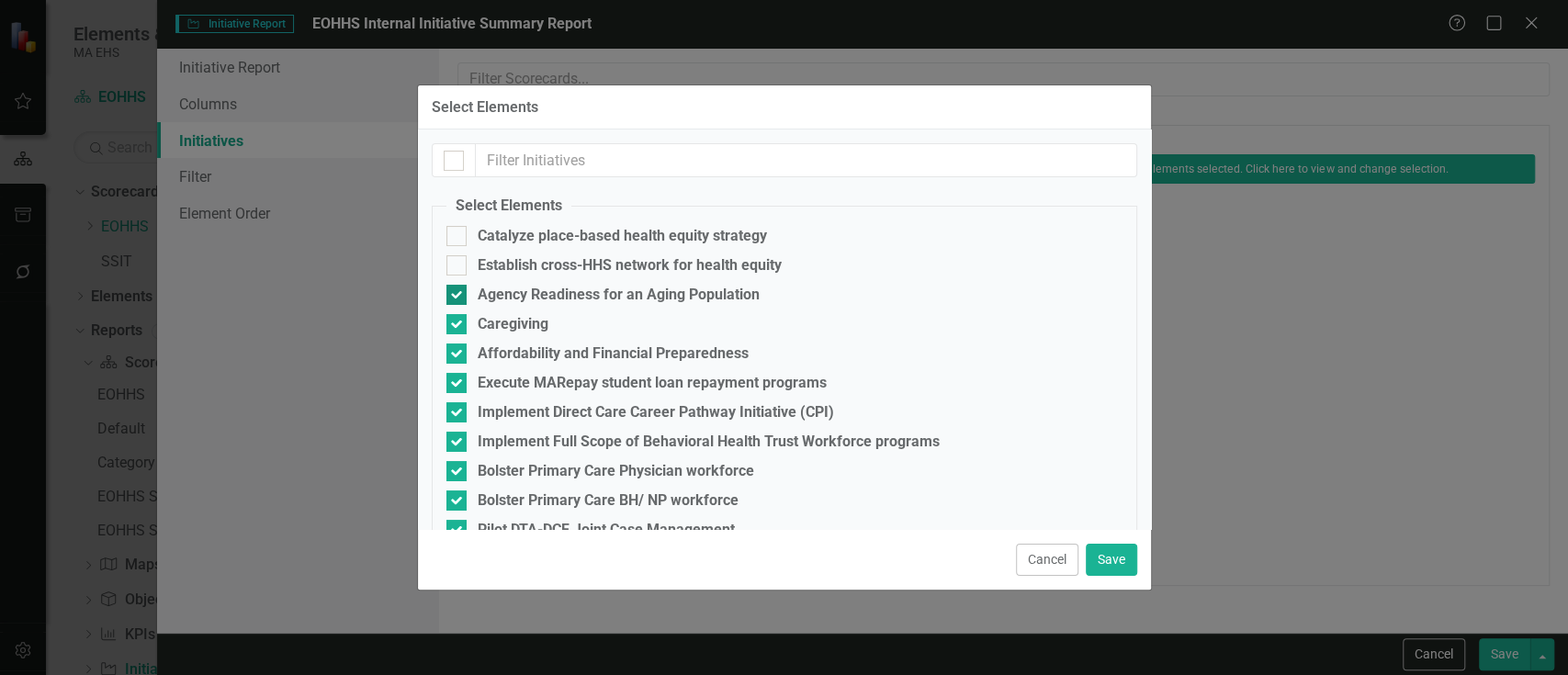 click at bounding box center [457, 295] 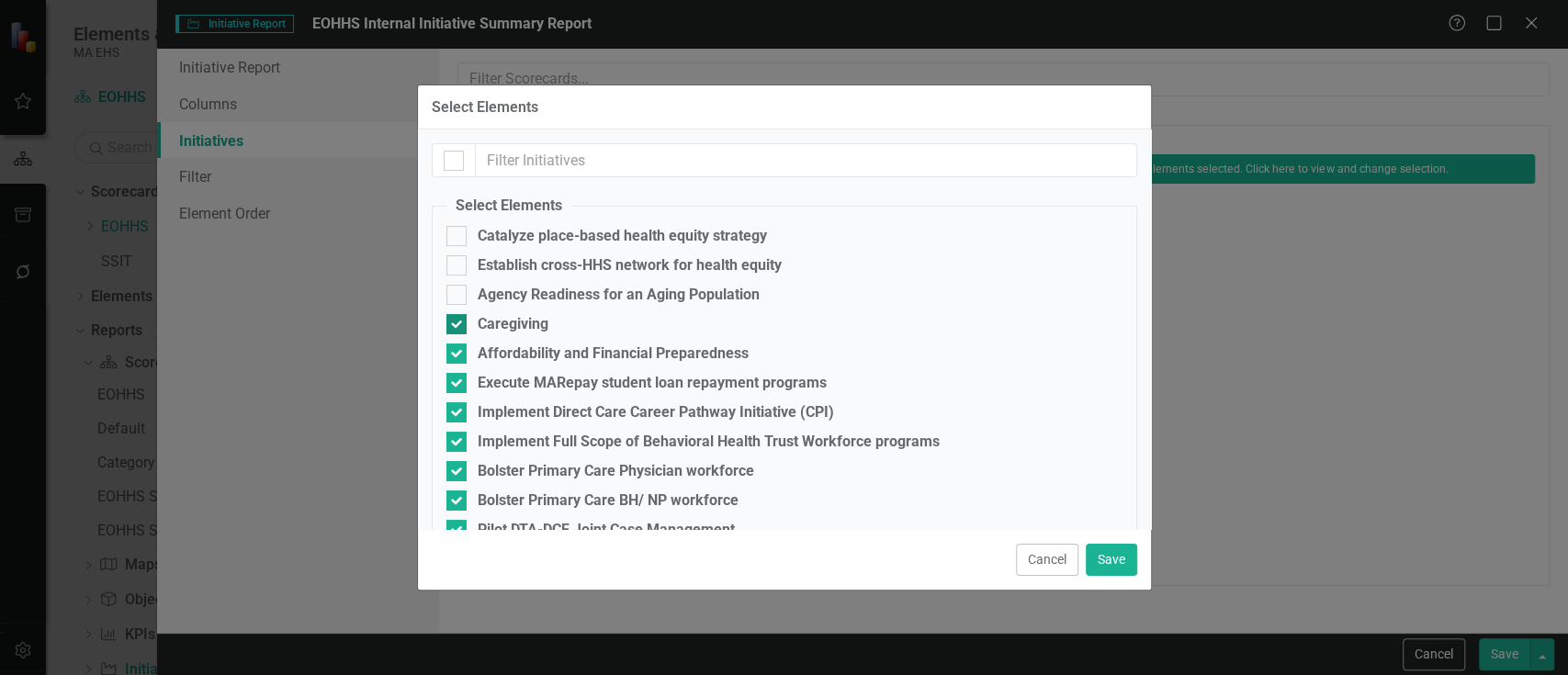 click at bounding box center [457, 324] 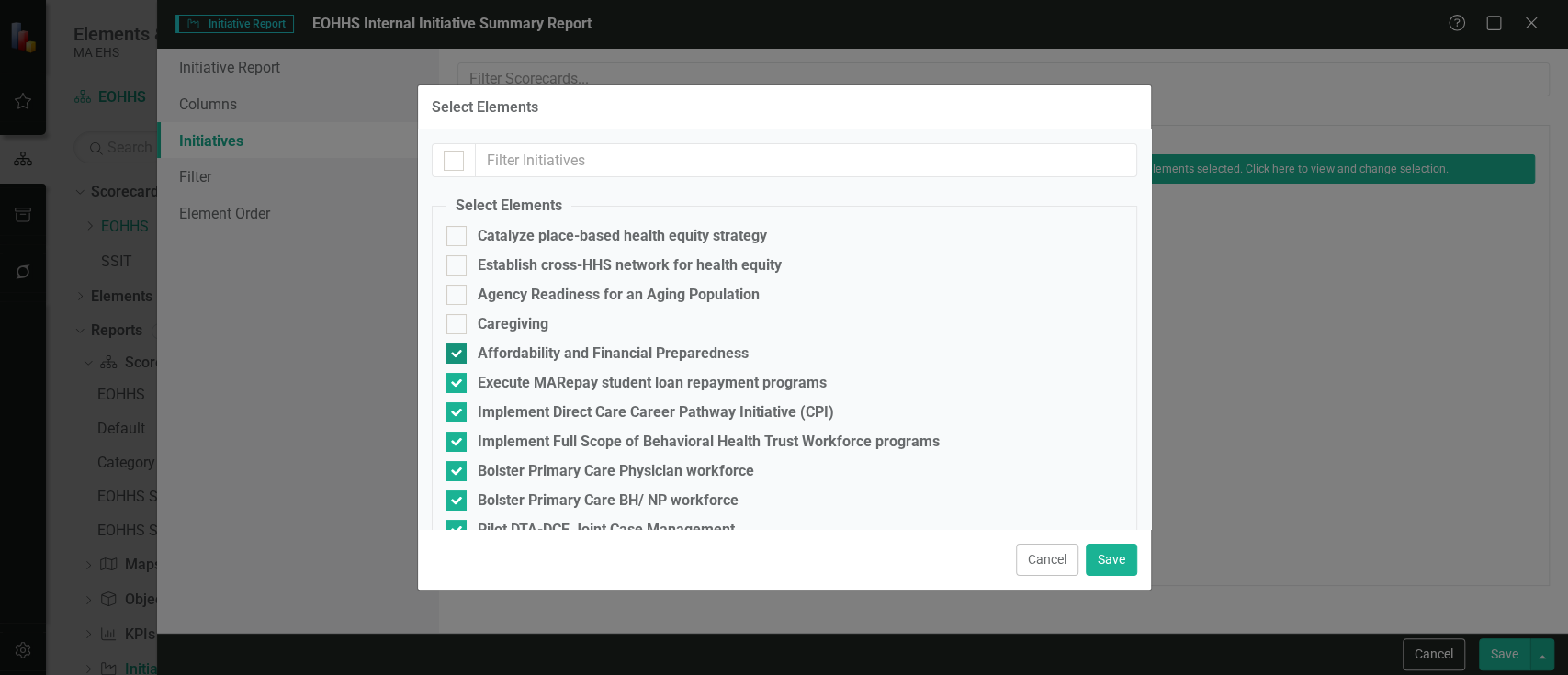 click at bounding box center [457, 354] 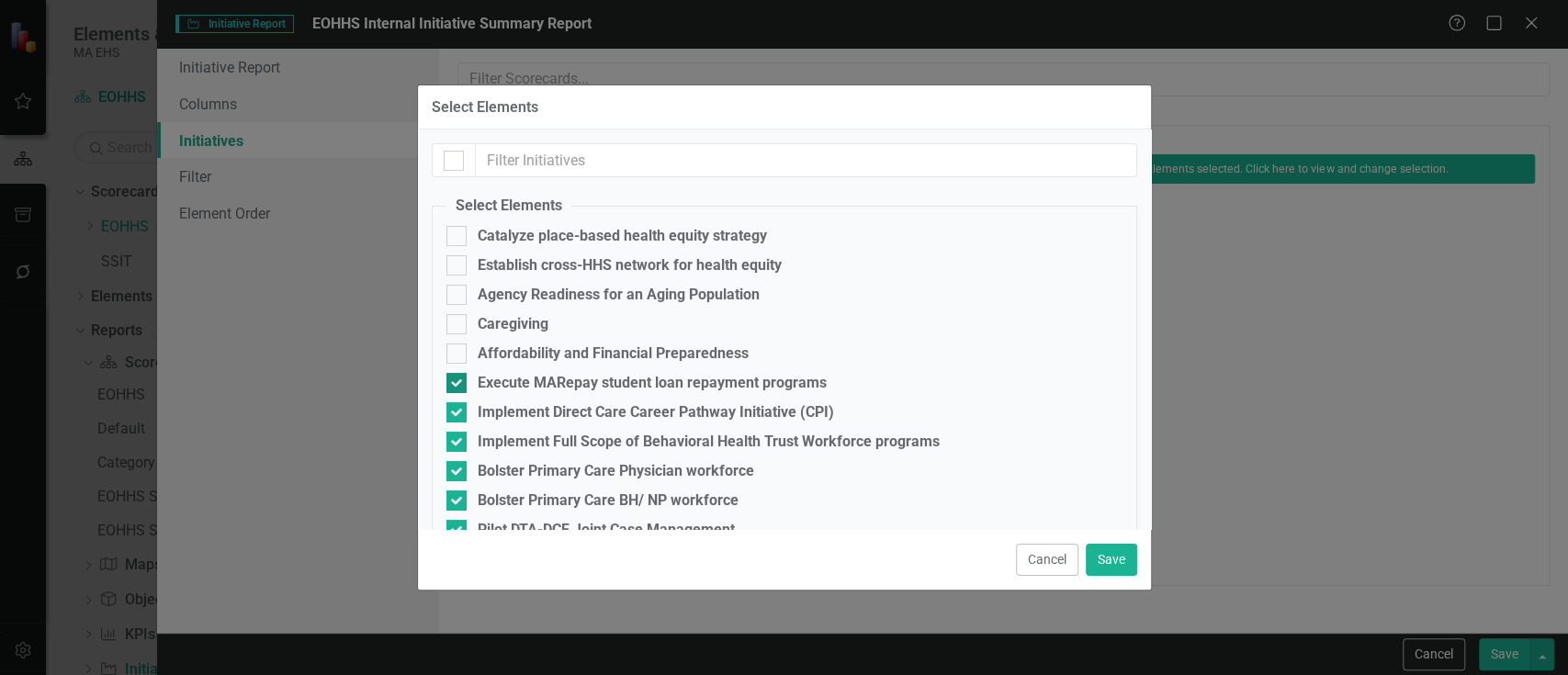 click on "Execute MARepay student loan repayment programs" at bounding box center [452, 378] 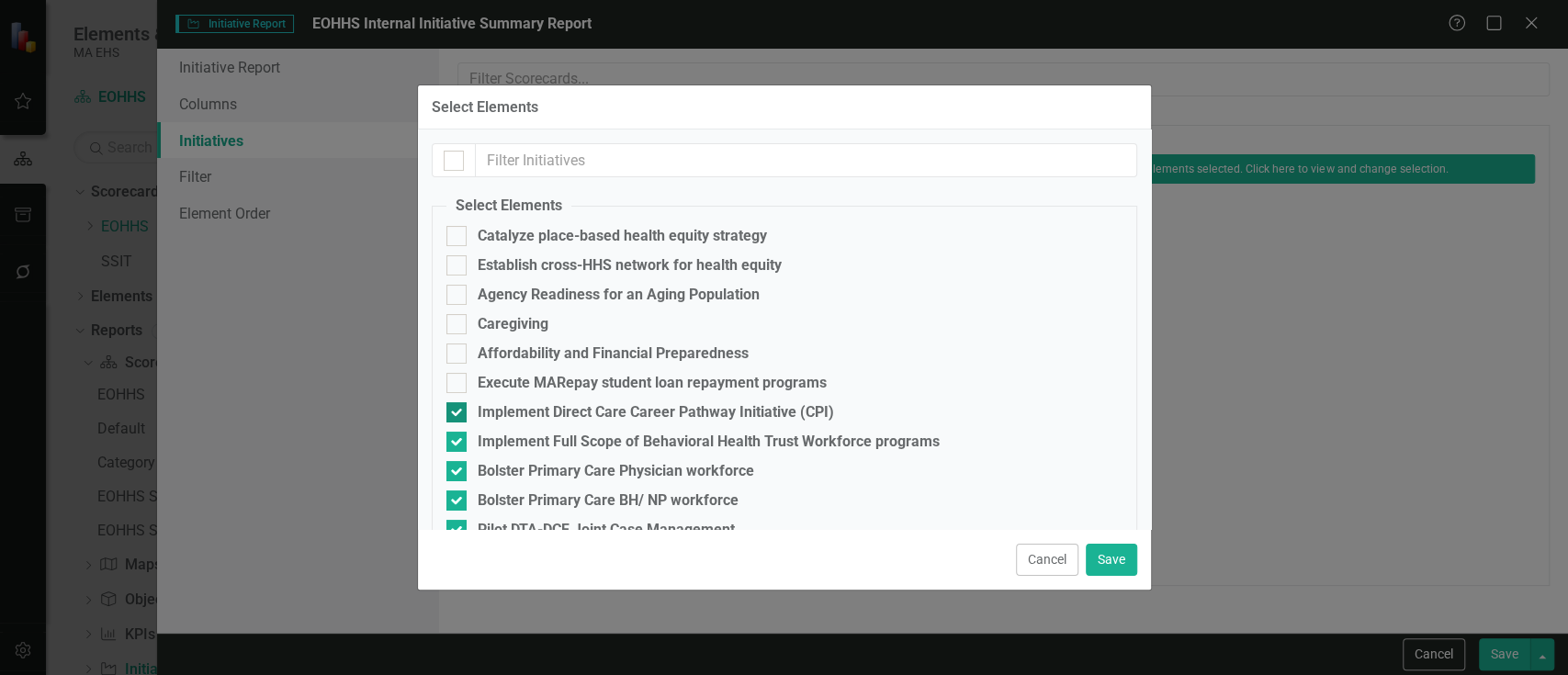 click on "Implement Direct Care Career Pathway Initiative (CPI)" at bounding box center [452, 408] 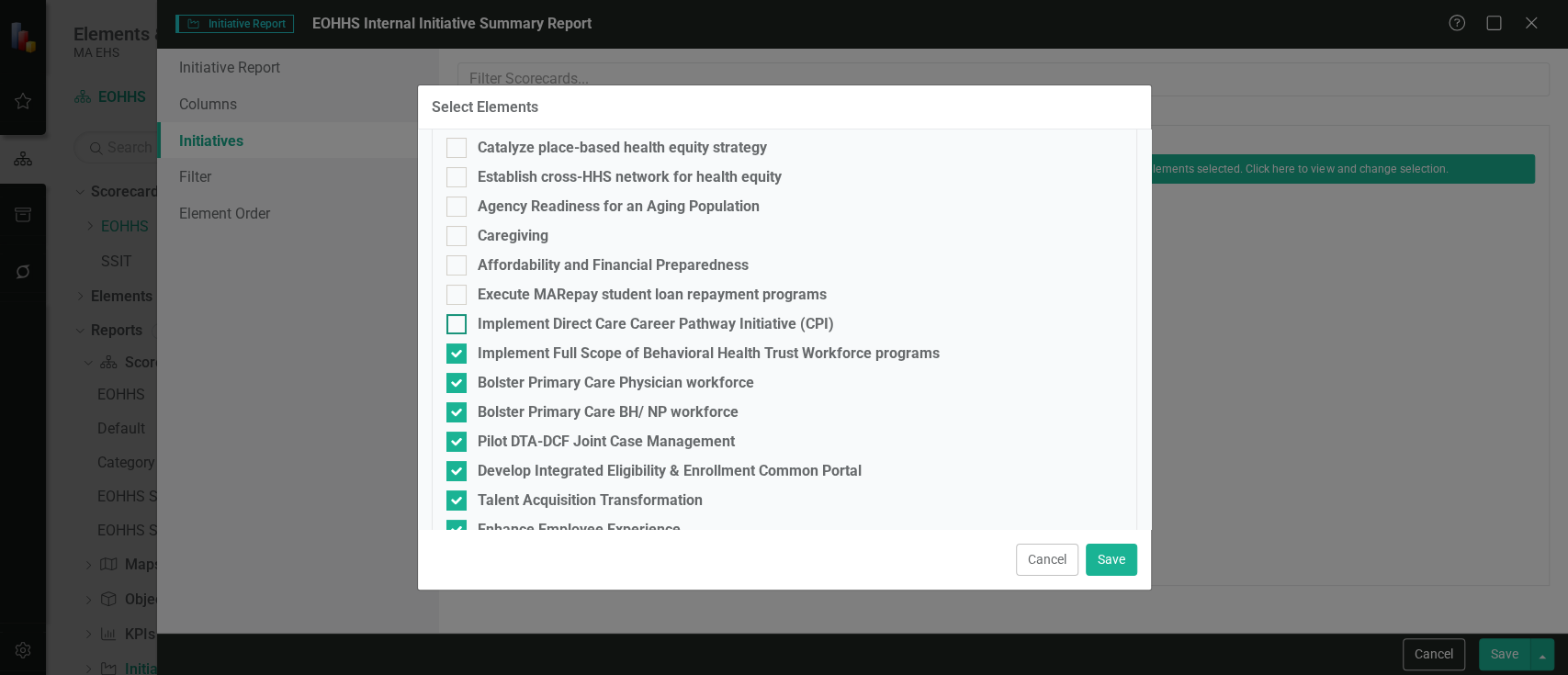 scroll, scrollTop: 122, scrollLeft: 0, axis: vertical 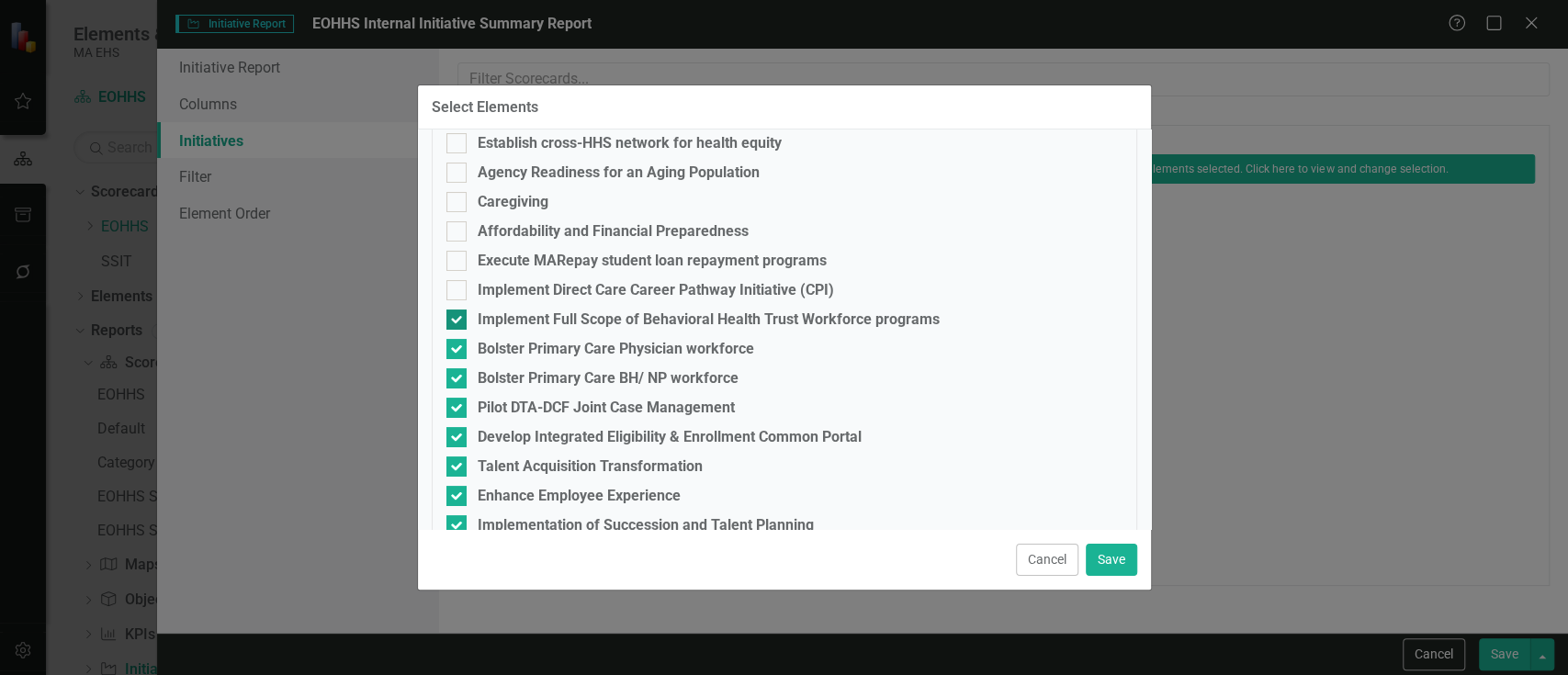 click at bounding box center [457, 320] 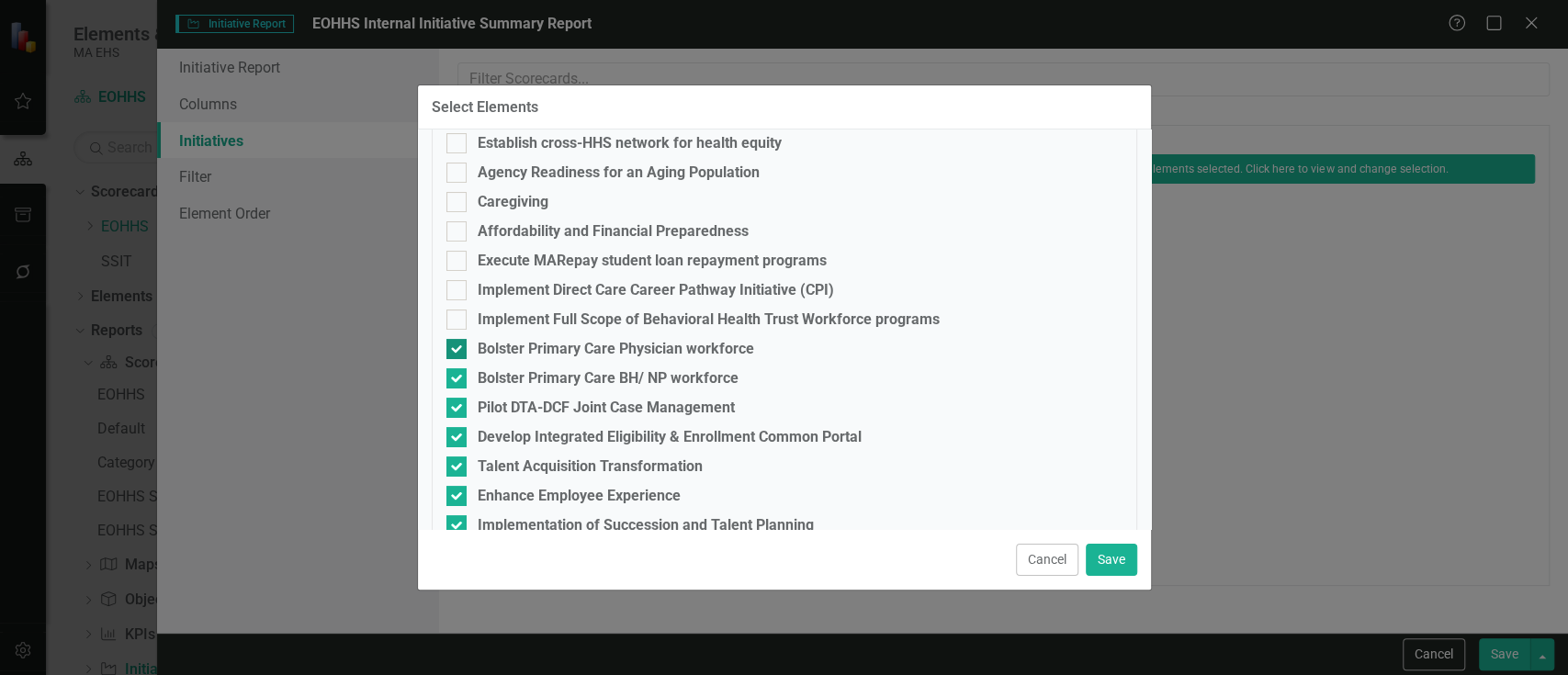 click on "Bolster Primary Care Physician workforce" at bounding box center (784, 349) 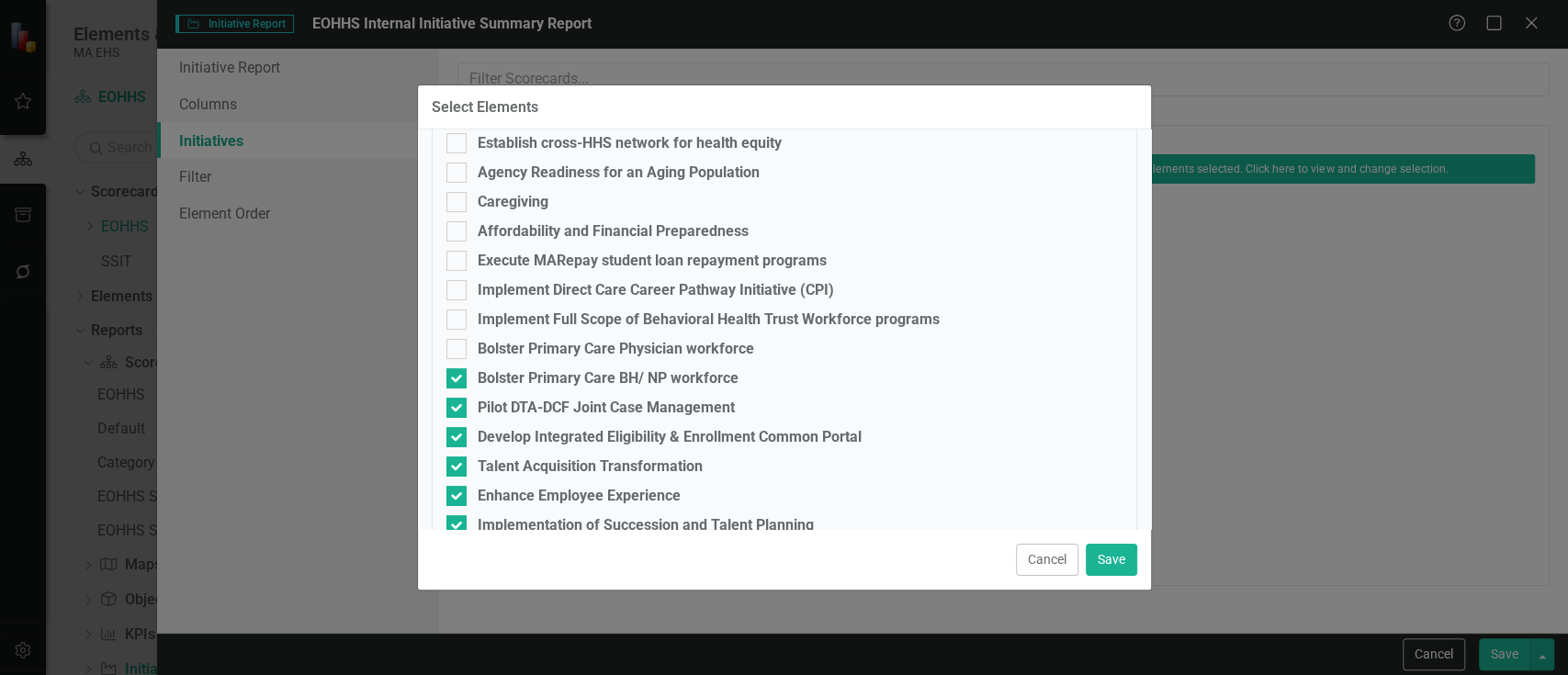 click on "Select Elements Catalyze place-based health equity strategy Establish cross-HHS network for health equity Agency Readiness for an Aging Population Caregiving Affordability and Financial Preparedness Execute MA[REPAY] student loan repayment programs Implement Direct Care Career Pathway Initiative (CPI) Implement Full Scope of Behavioral Health Trust Workforce programs Bolster Primary Care Physician workforce Bolster Primary Care BH/ NP workforce Pilot DTA-DCF Joint Case Management Develop Integrated Eligibility & Enrollment Common Portal Talent Acquisition Transformation Enhance Employee Experience Implementation of Succession and Talent Planning Develop and Deploy an EOHHS HR Reference Guide for Managers and Employees Evolve HR Dashboard IT function organizational redesign Develop EOHHS IT Strategy Map Deferred Maintenance expense tracking New Campus Model Ensure that EHS procurement processes are compliant, efficient, and reliable Review agency procurement processes Simplify production of operational dashboard" at bounding box center (784, 456) 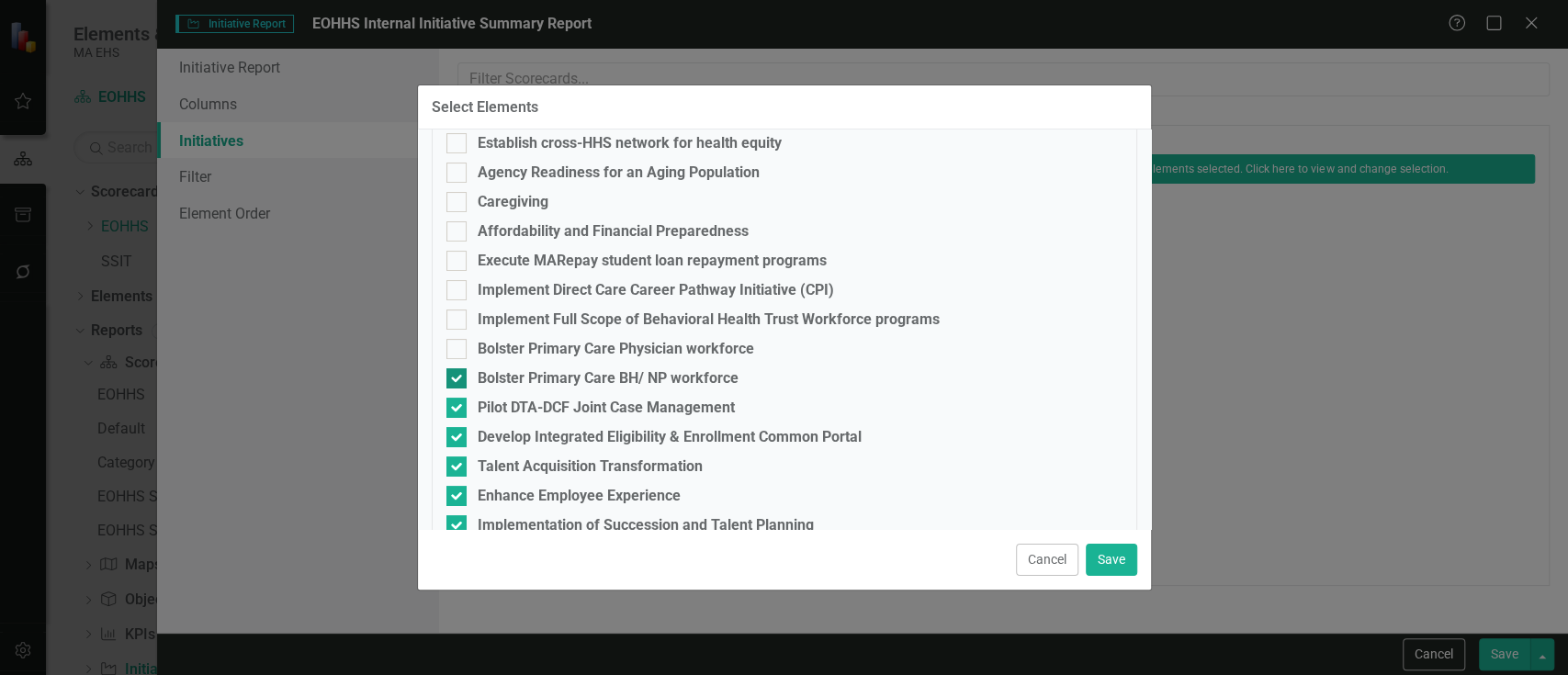 click at bounding box center [457, 378] 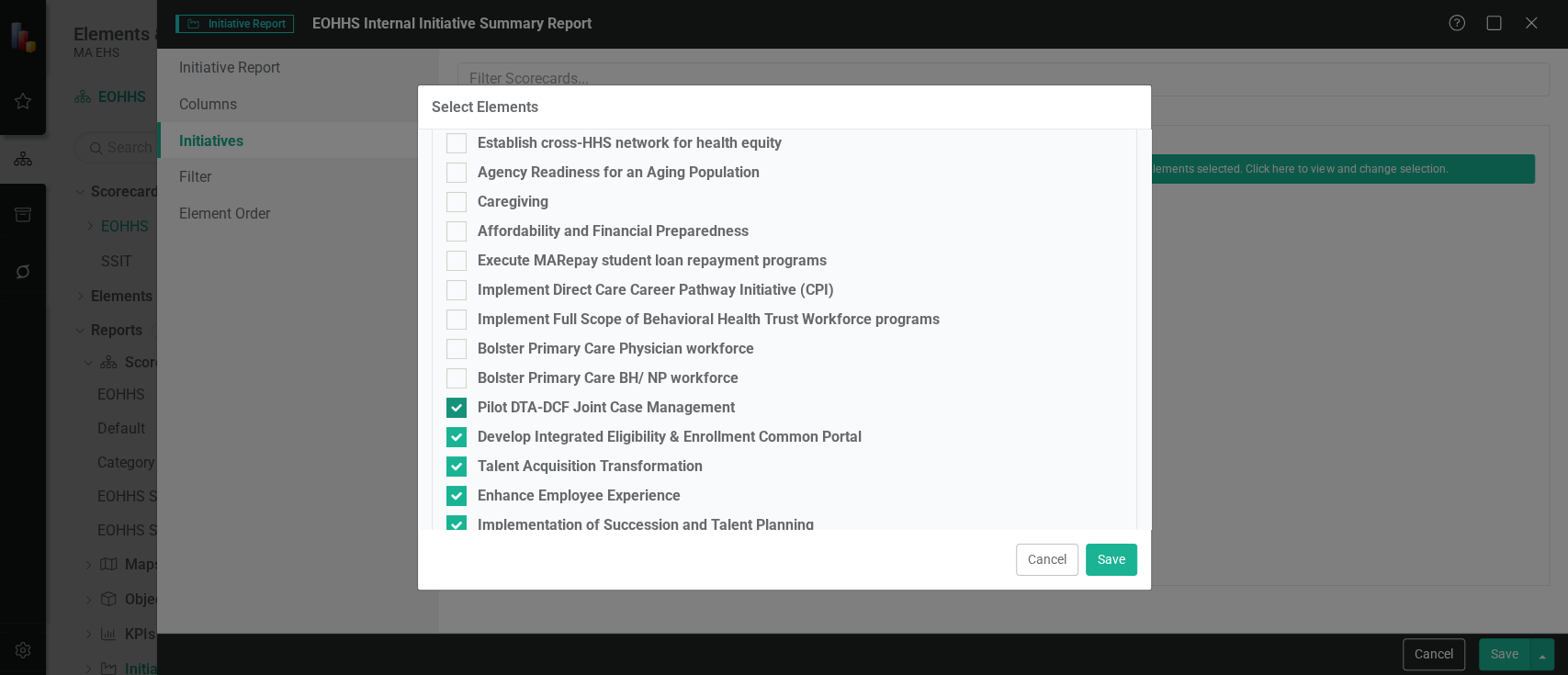 click at bounding box center [457, 408] 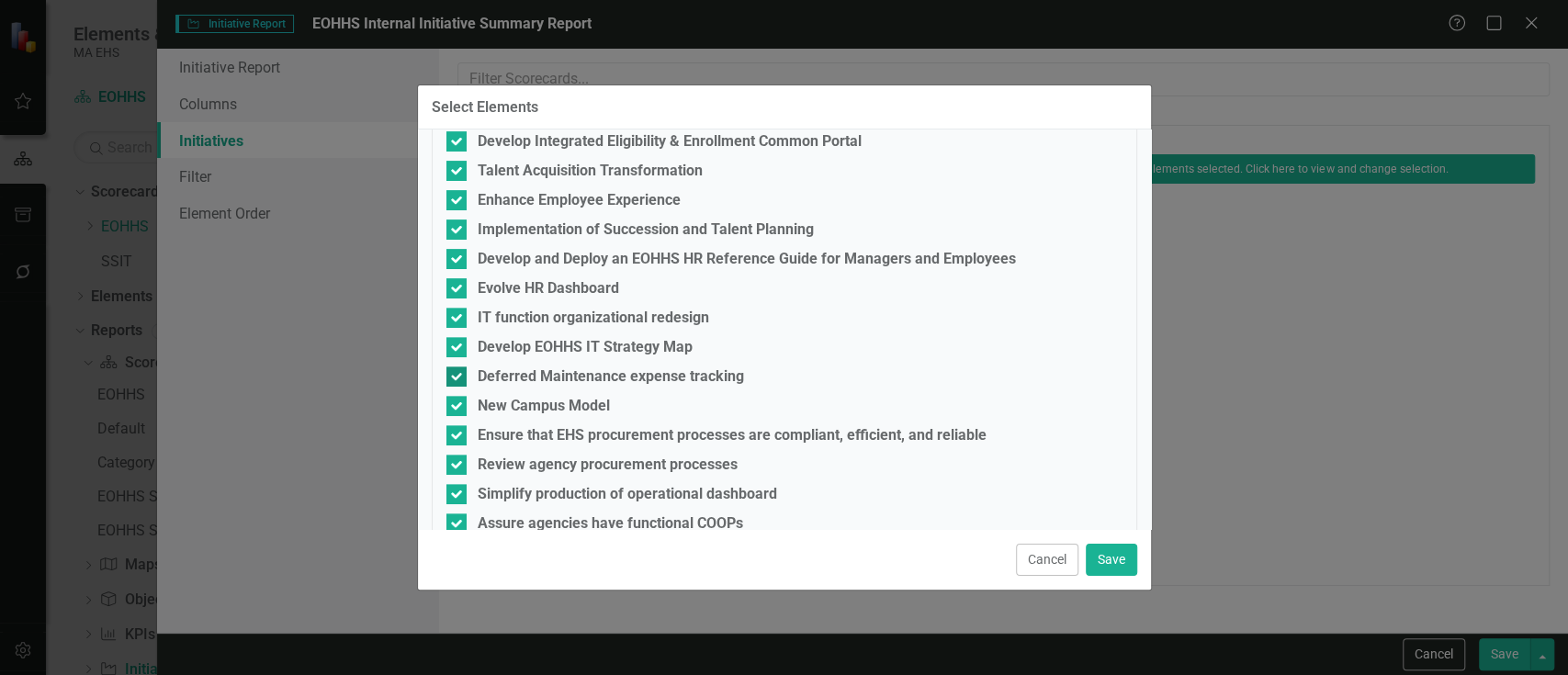 scroll, scrollTop: 445, scrollLeft: 0, axis: vertical 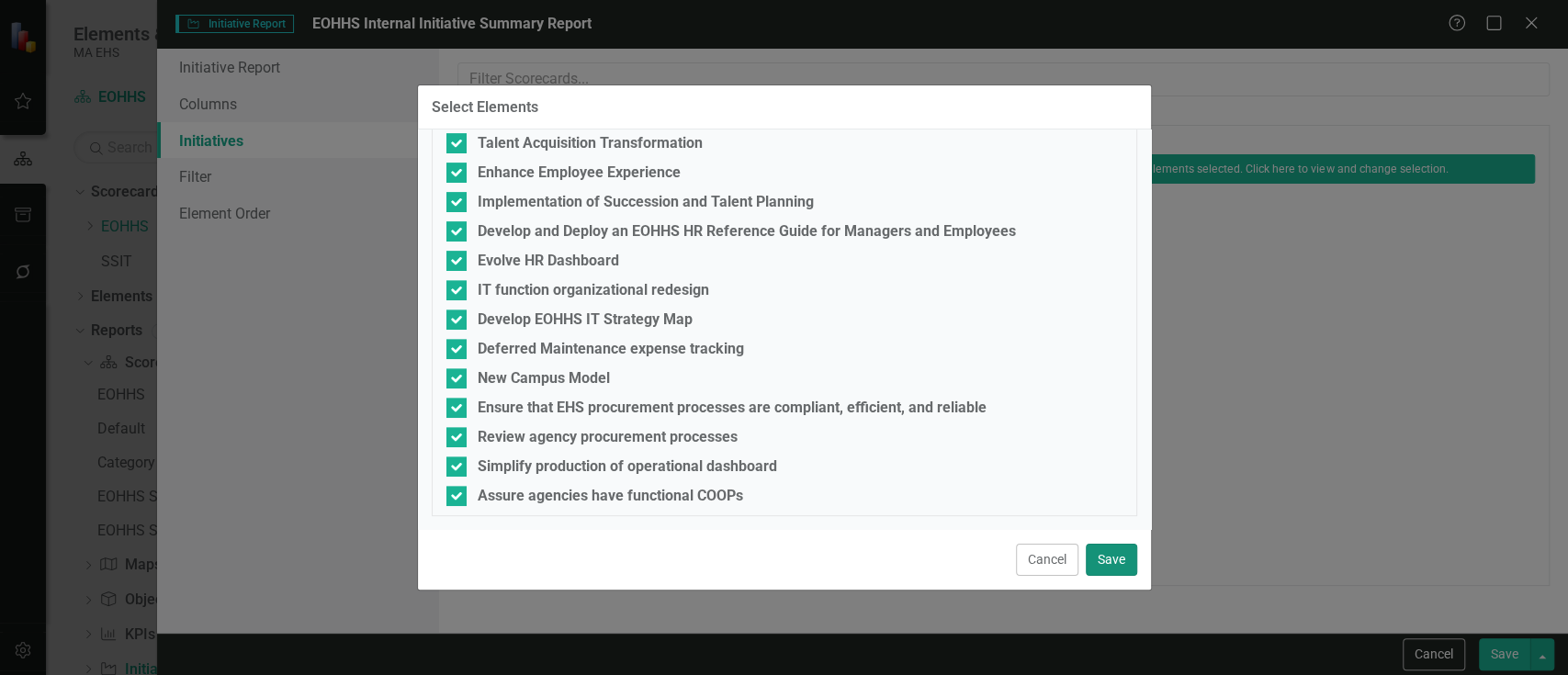 click on "Save" at bounding box center (1111, 559) 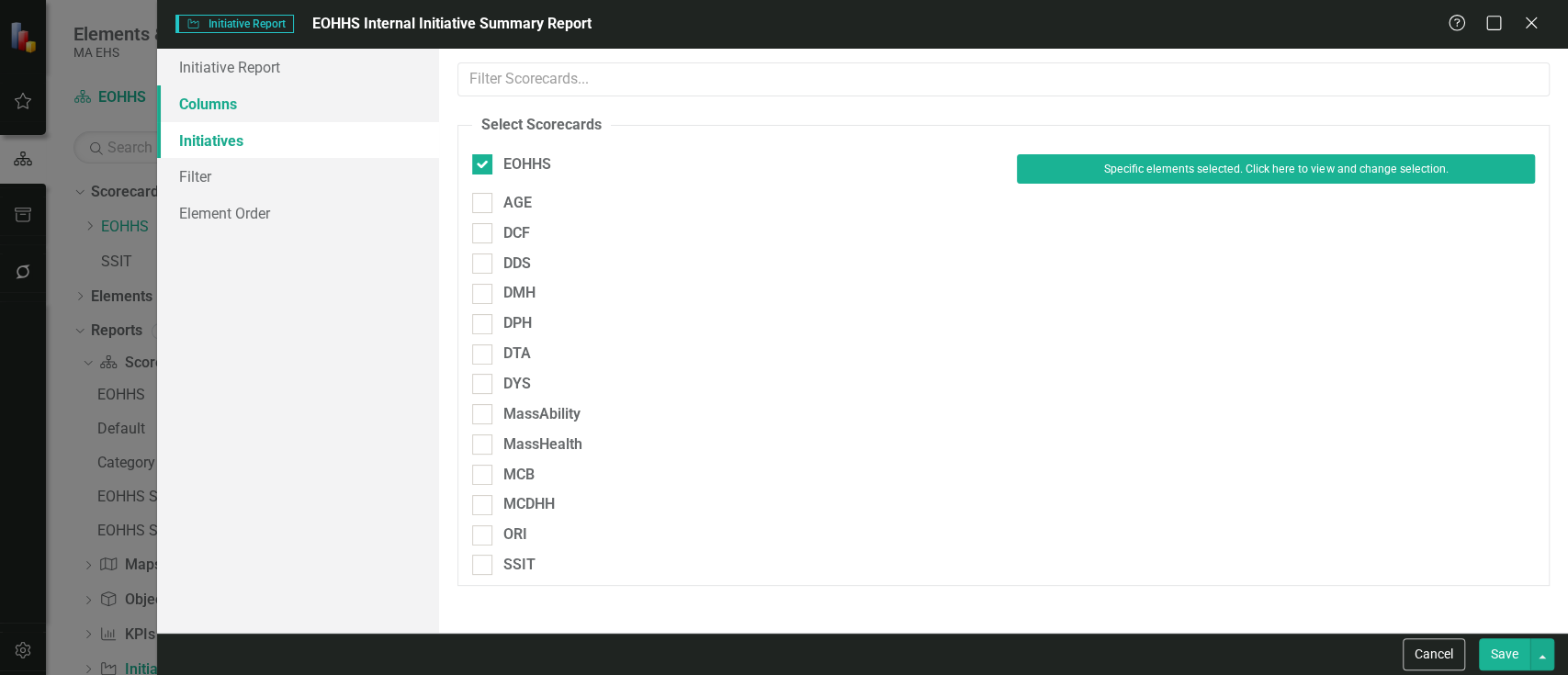 click on "Columns" at bounding box center [298, 104] 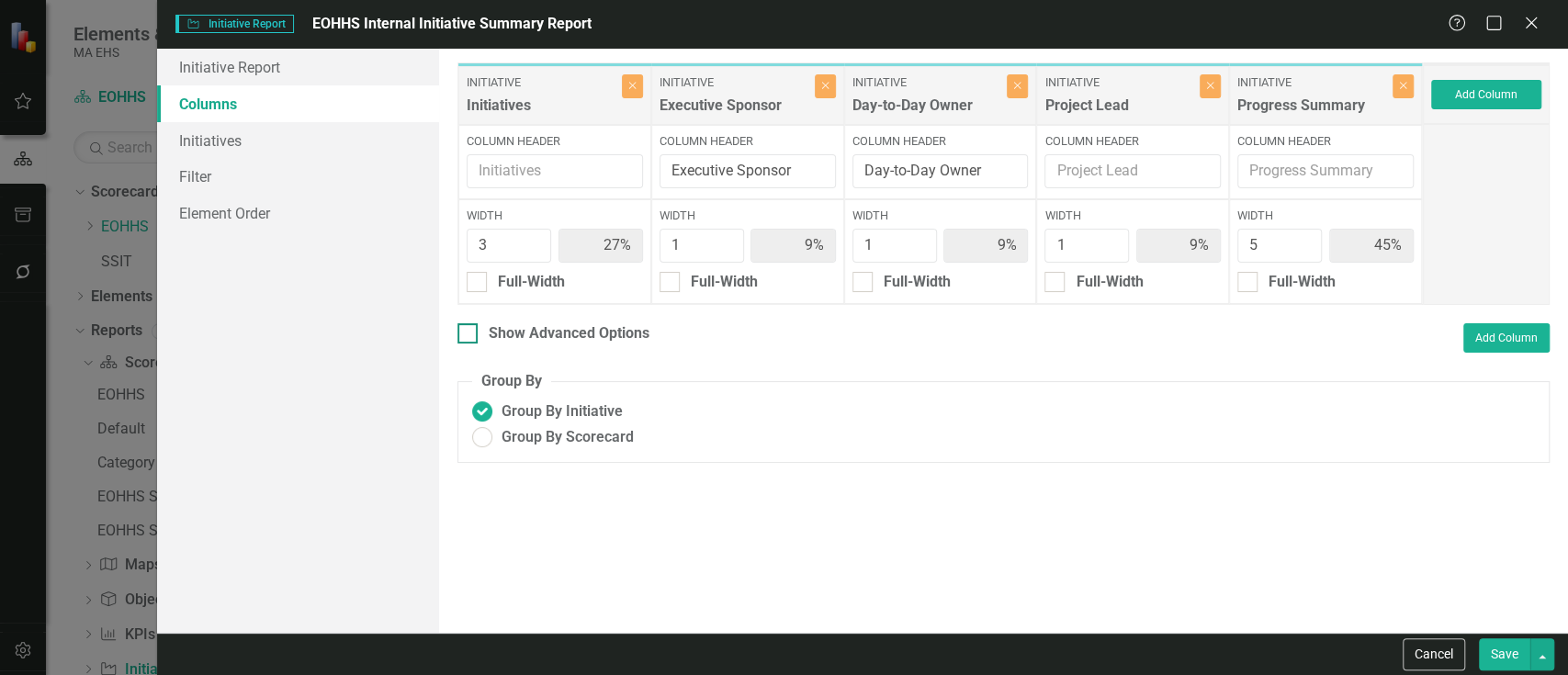 click on "Show Advanced Options" at bounding box center [553, 333] 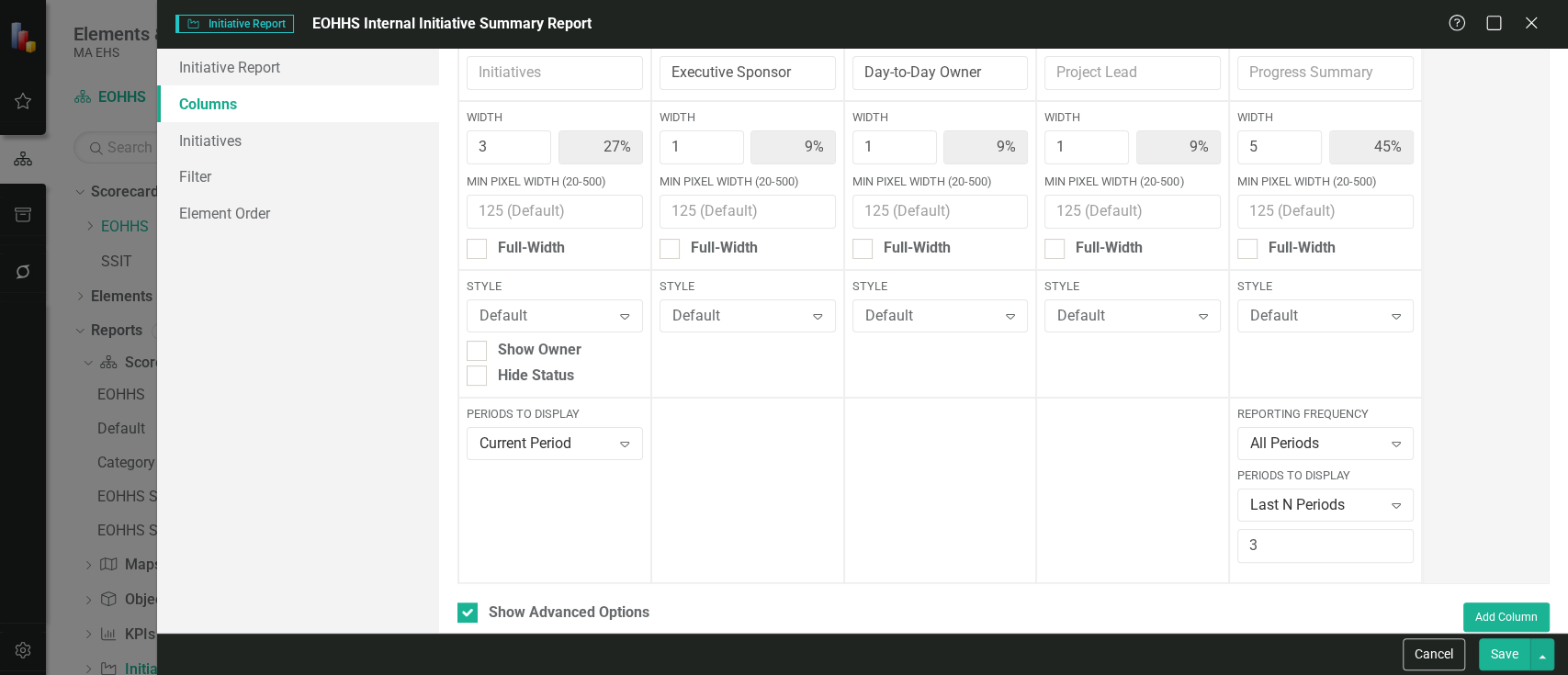 scroll, scrollTop: 220, scrollLeft: 0, axis: vertical 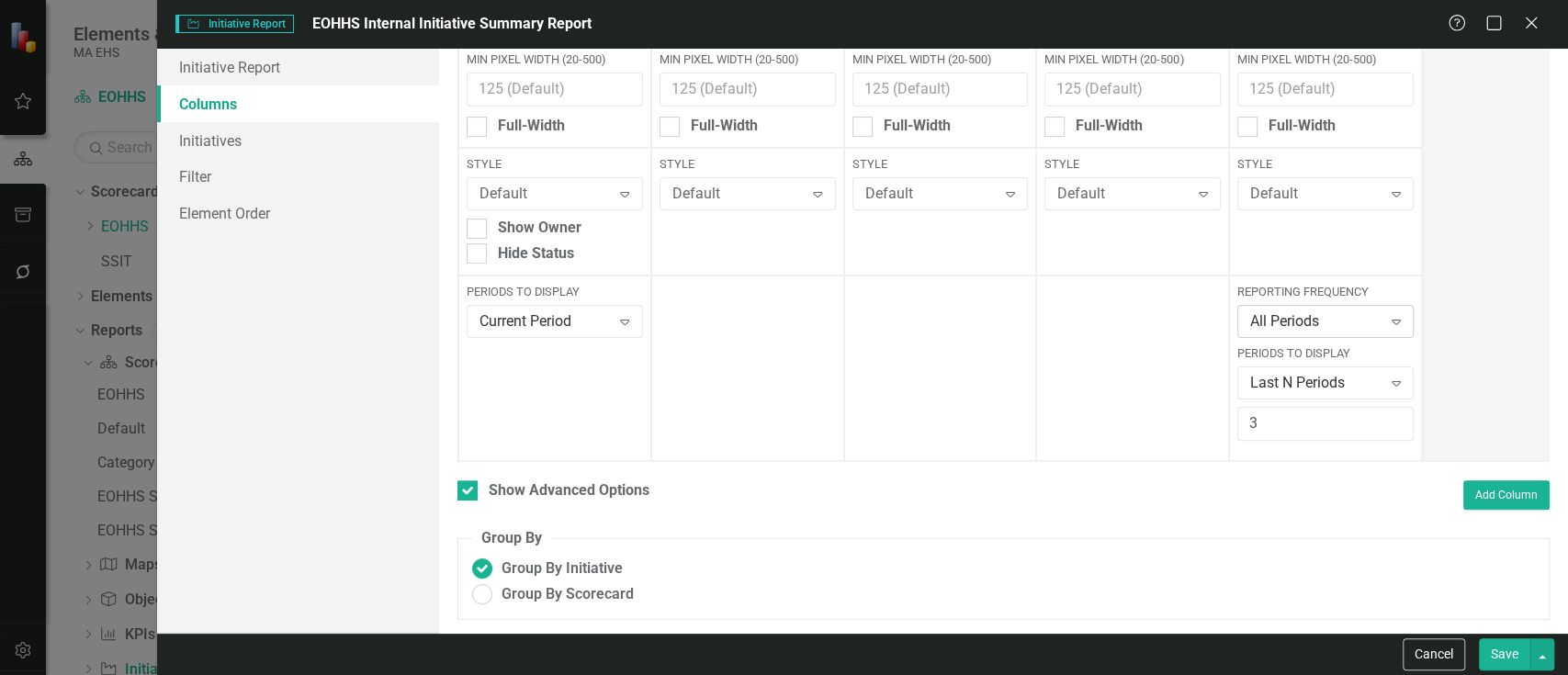 click on "Expand" 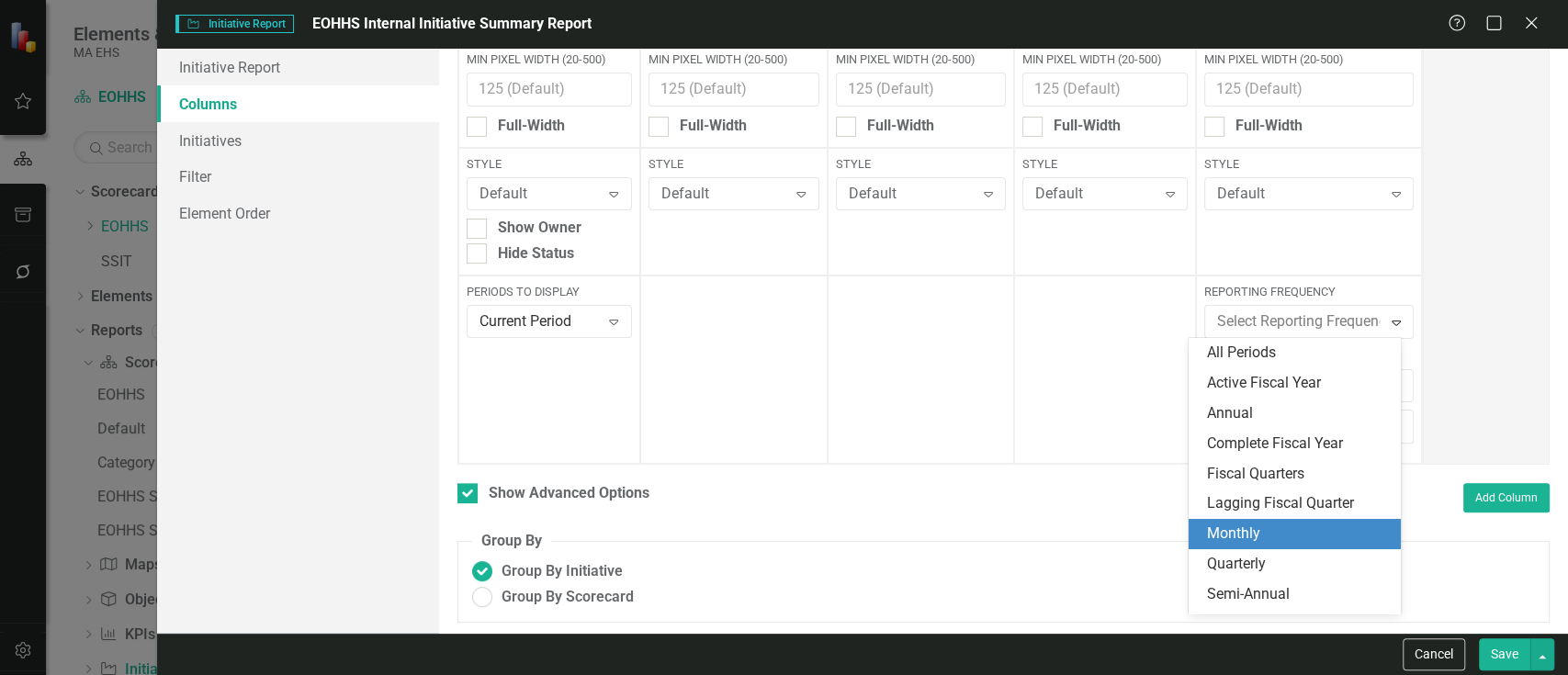 scroll, scrollTop: 26, scrollLeft: 0, axis: vertical 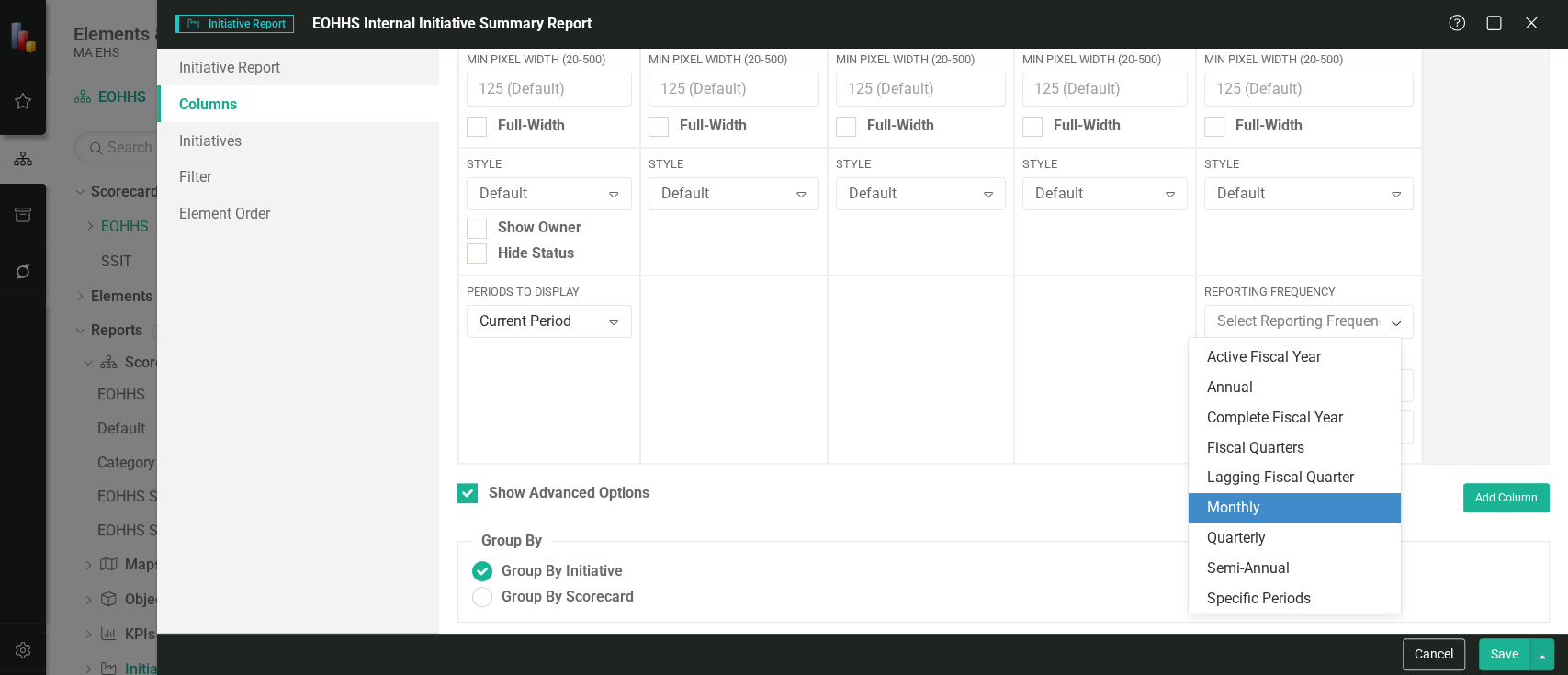 click on "Monthly" at bounding box center (1298, 508) 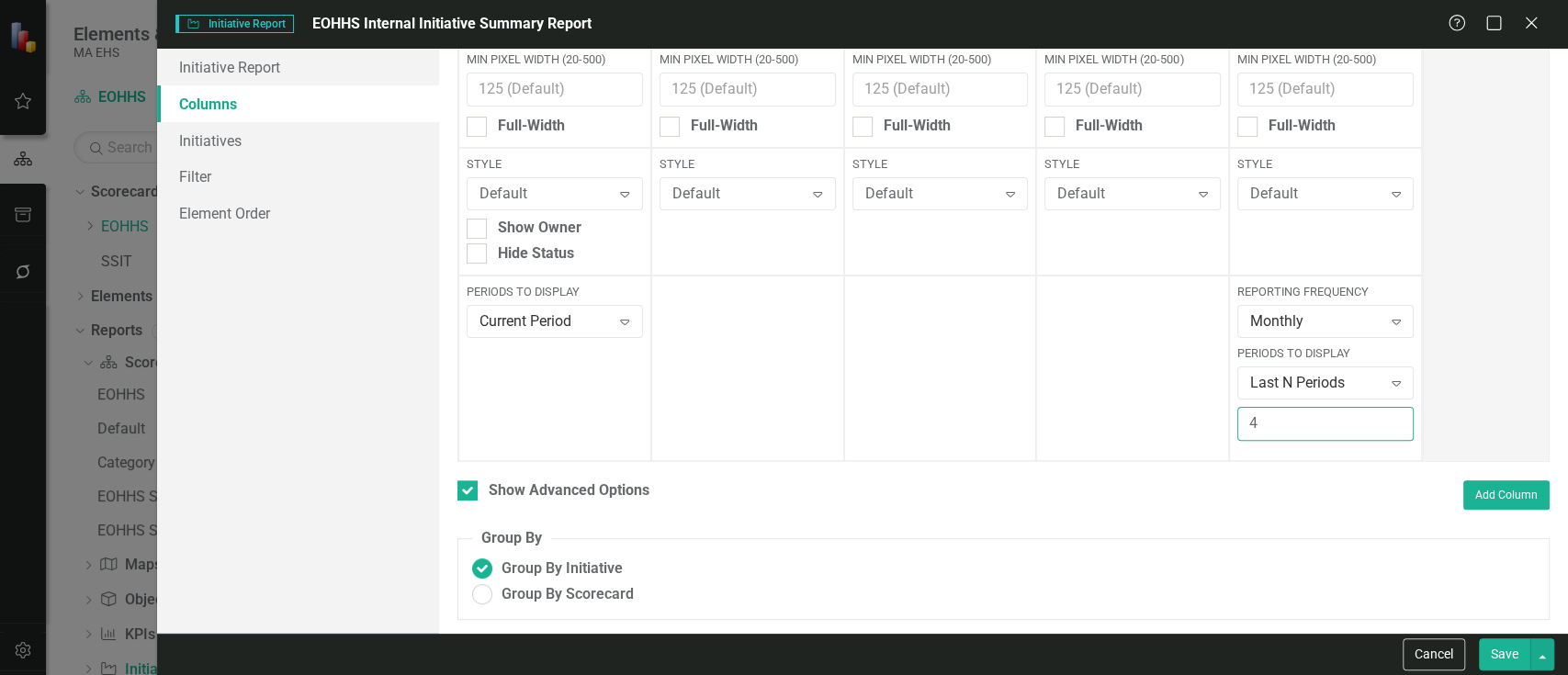 click on "4" at bounding box center [1325, 423] 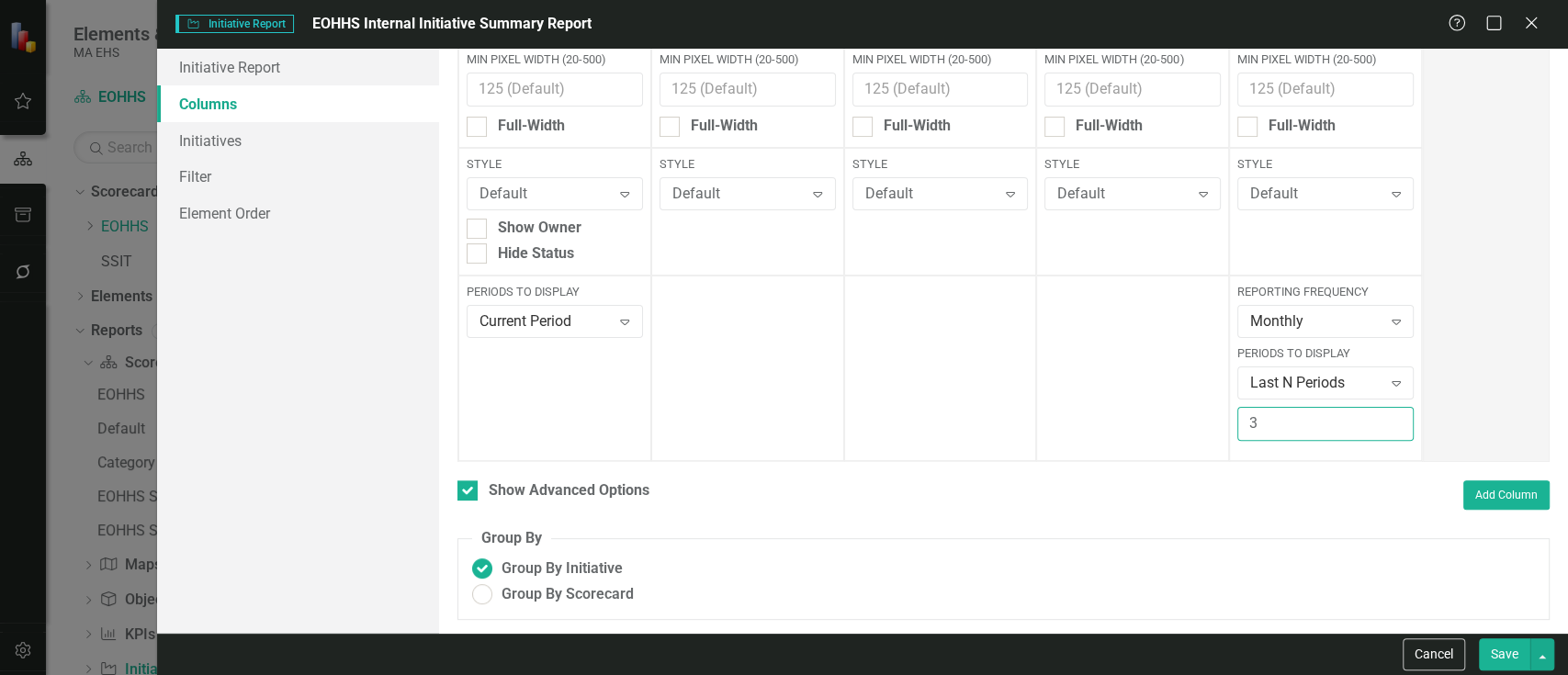 click on "3" at bounding box center (1325, 423) 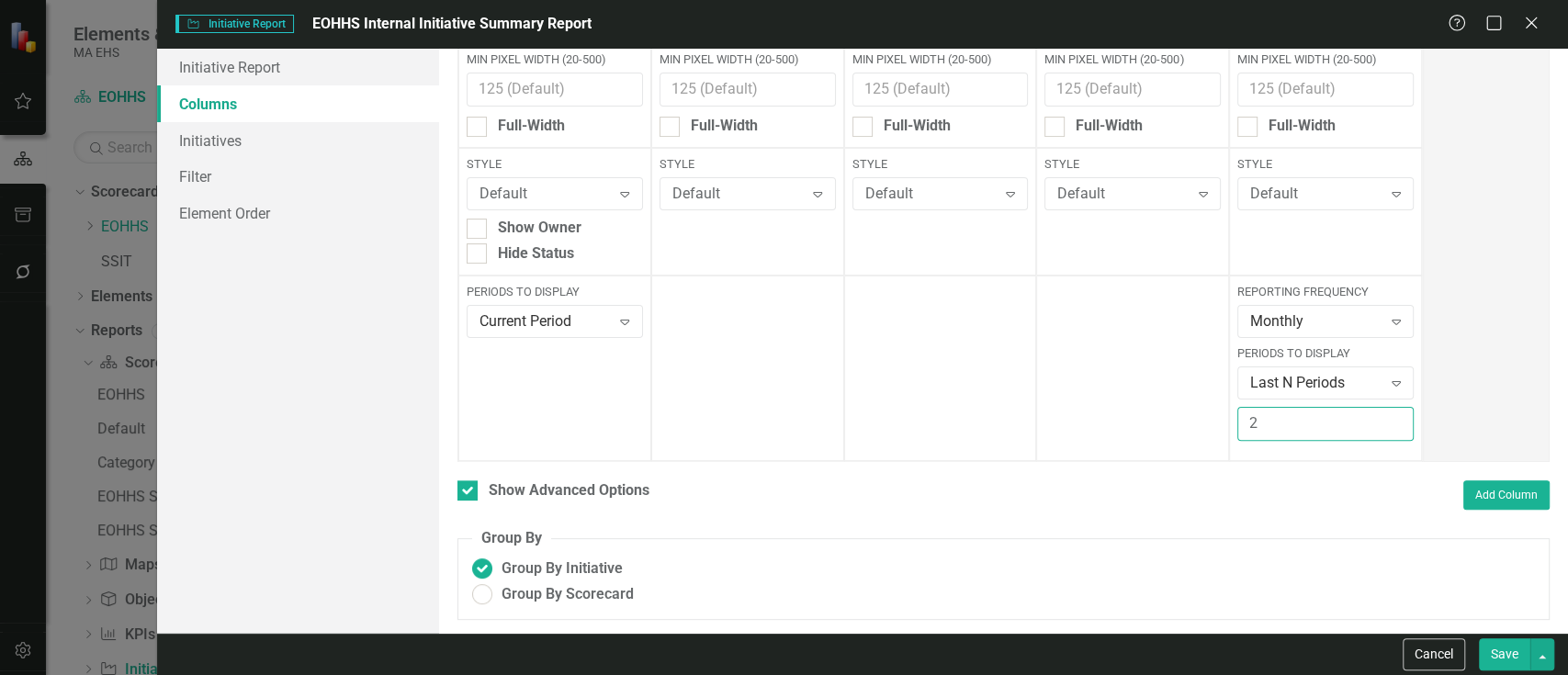 click on "2" at bounding box center [1325, 423] 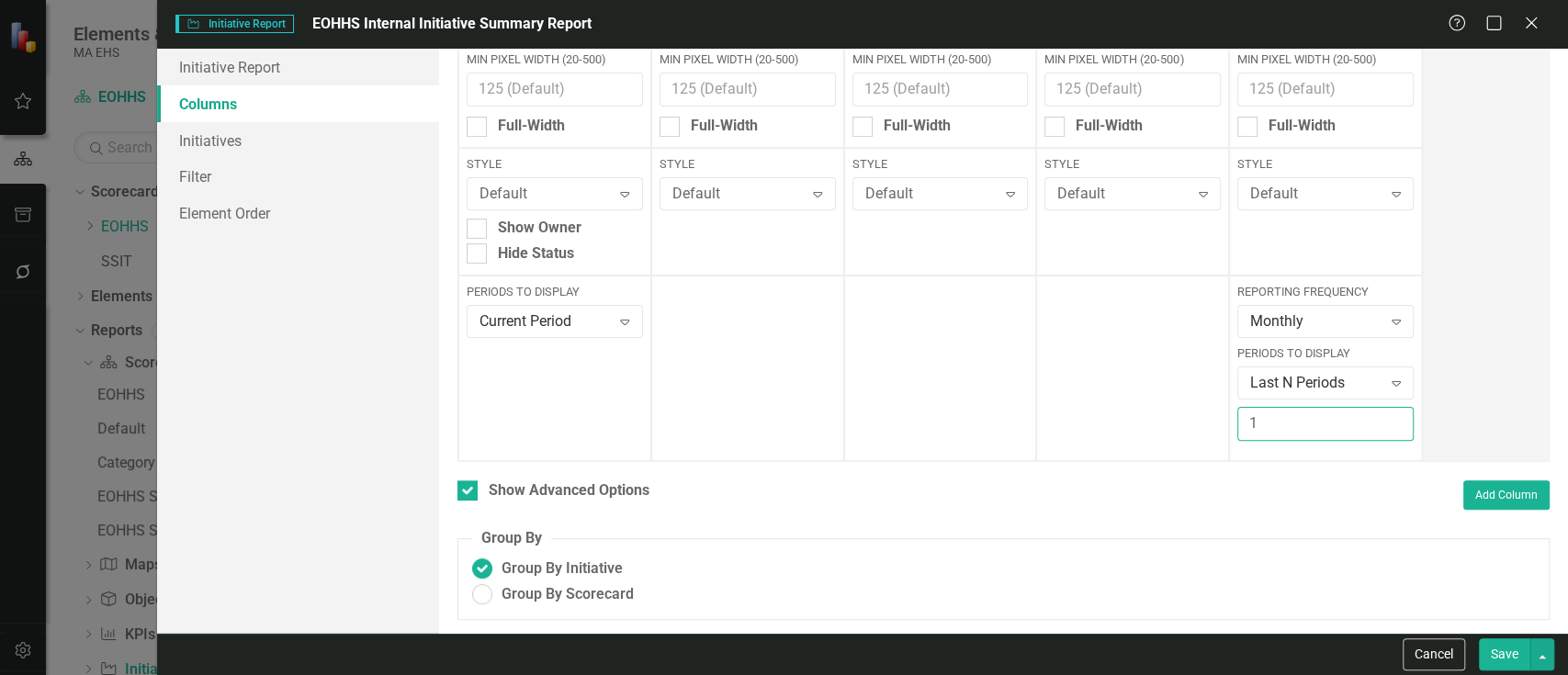 type on "1" 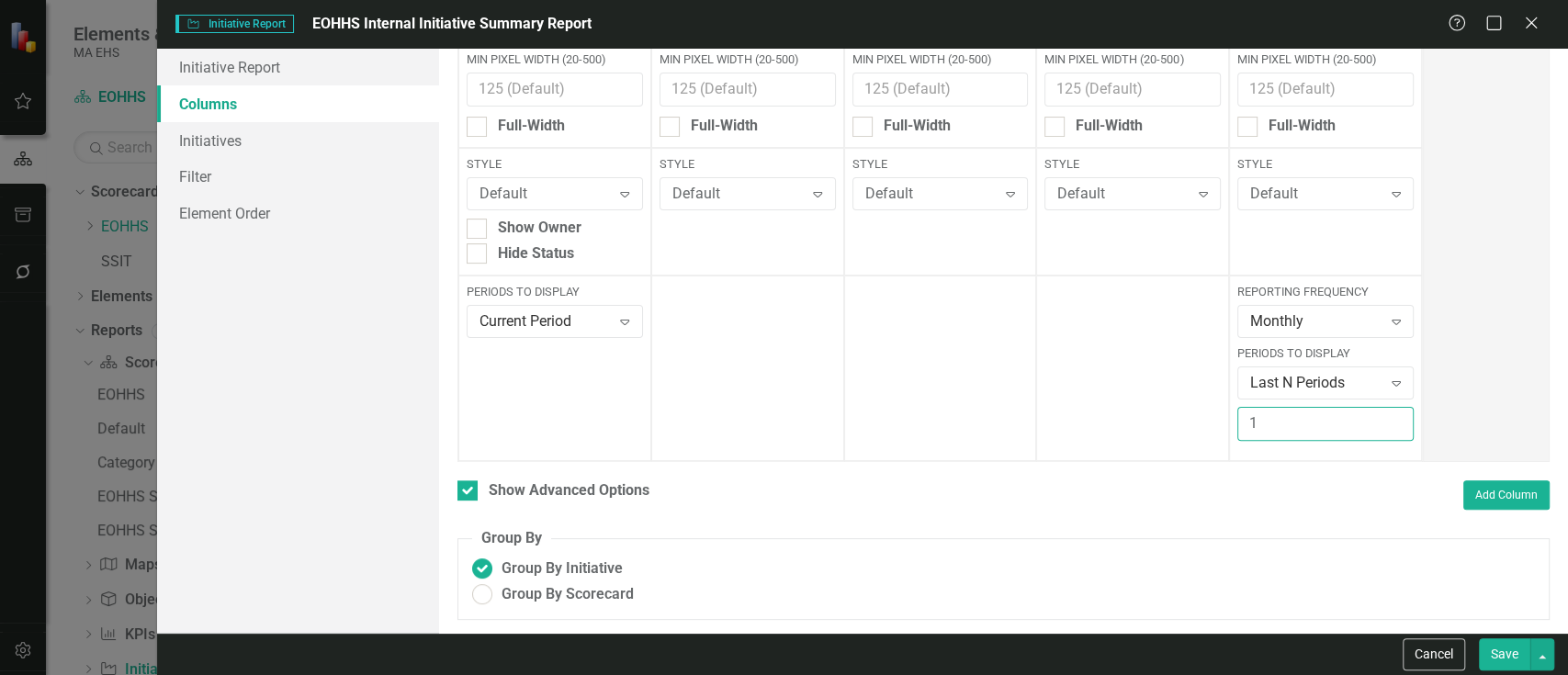 click on "1" at bounding box center [1325, 423] 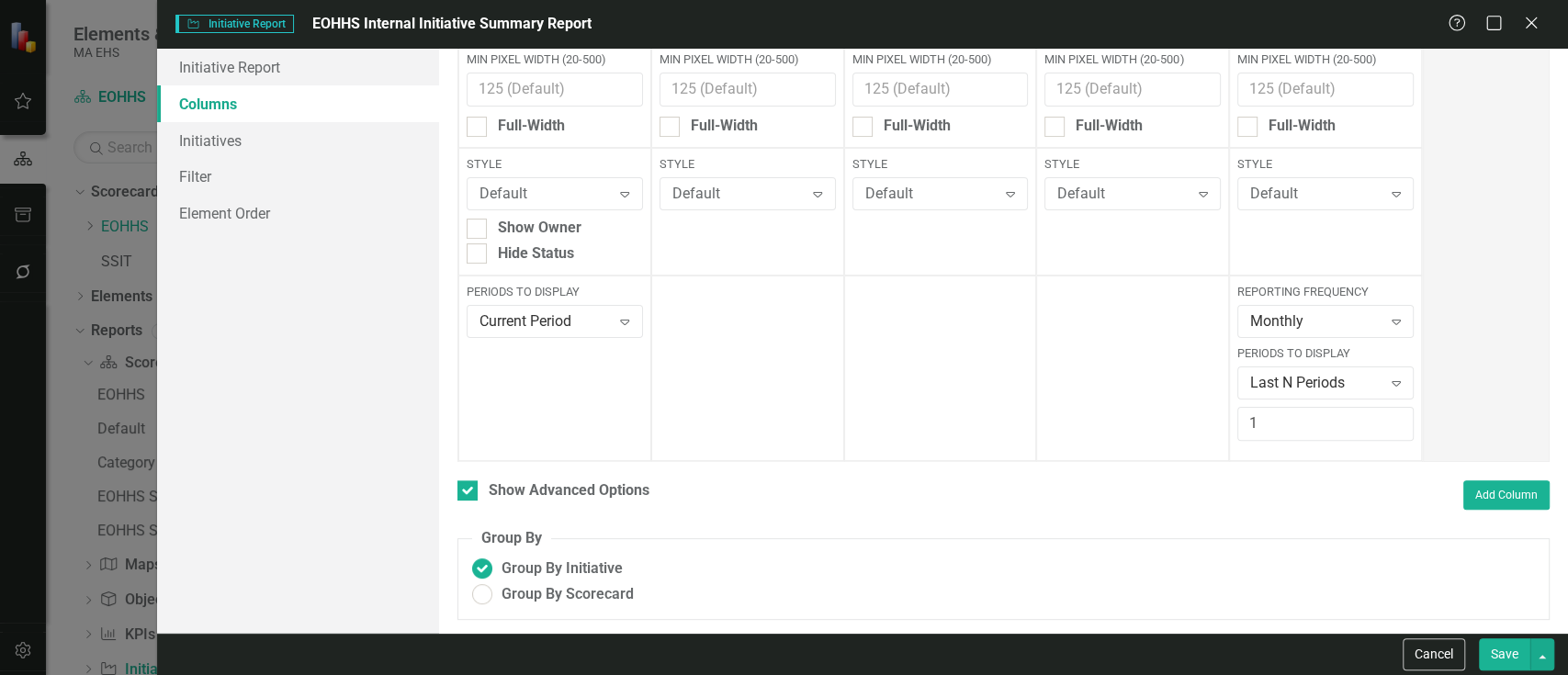 click on "Save" at bounding box center (1505, 654) 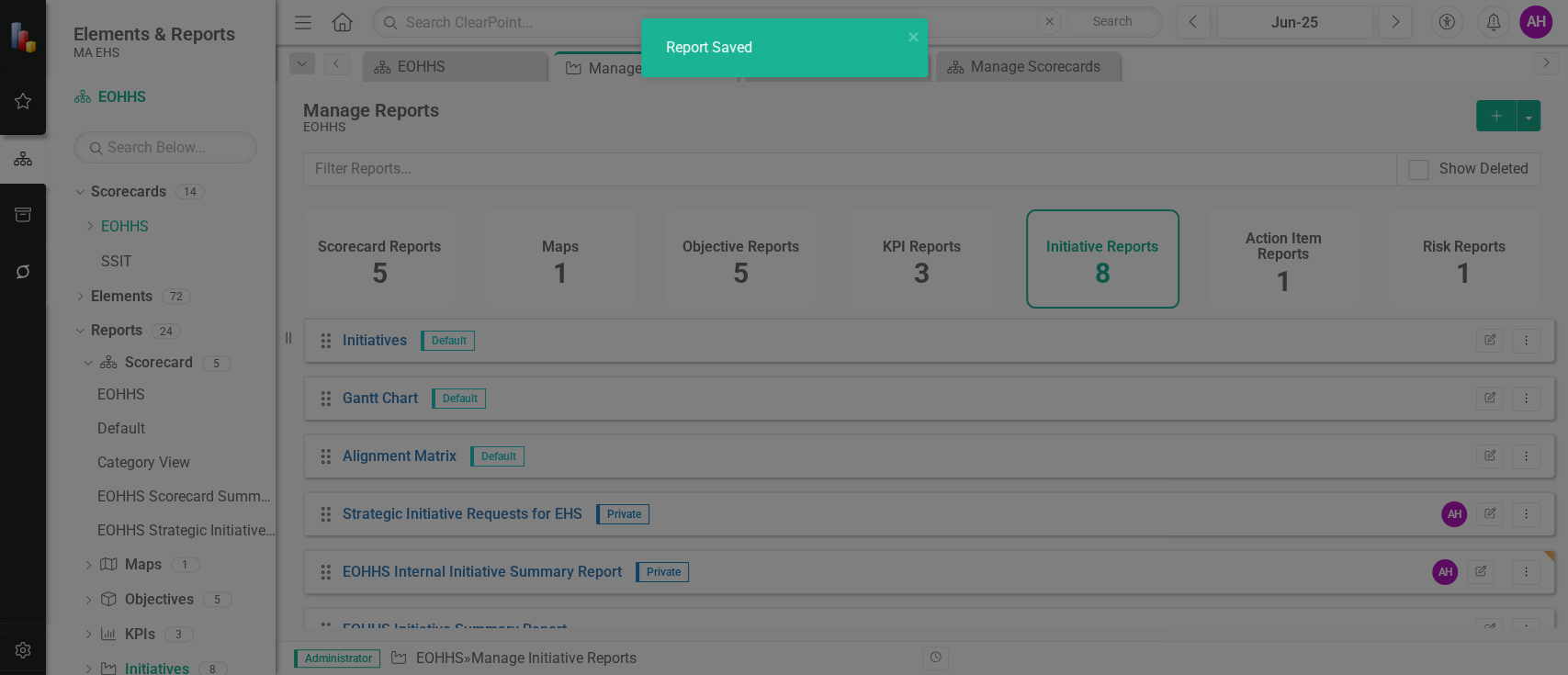 checkbox on "false" 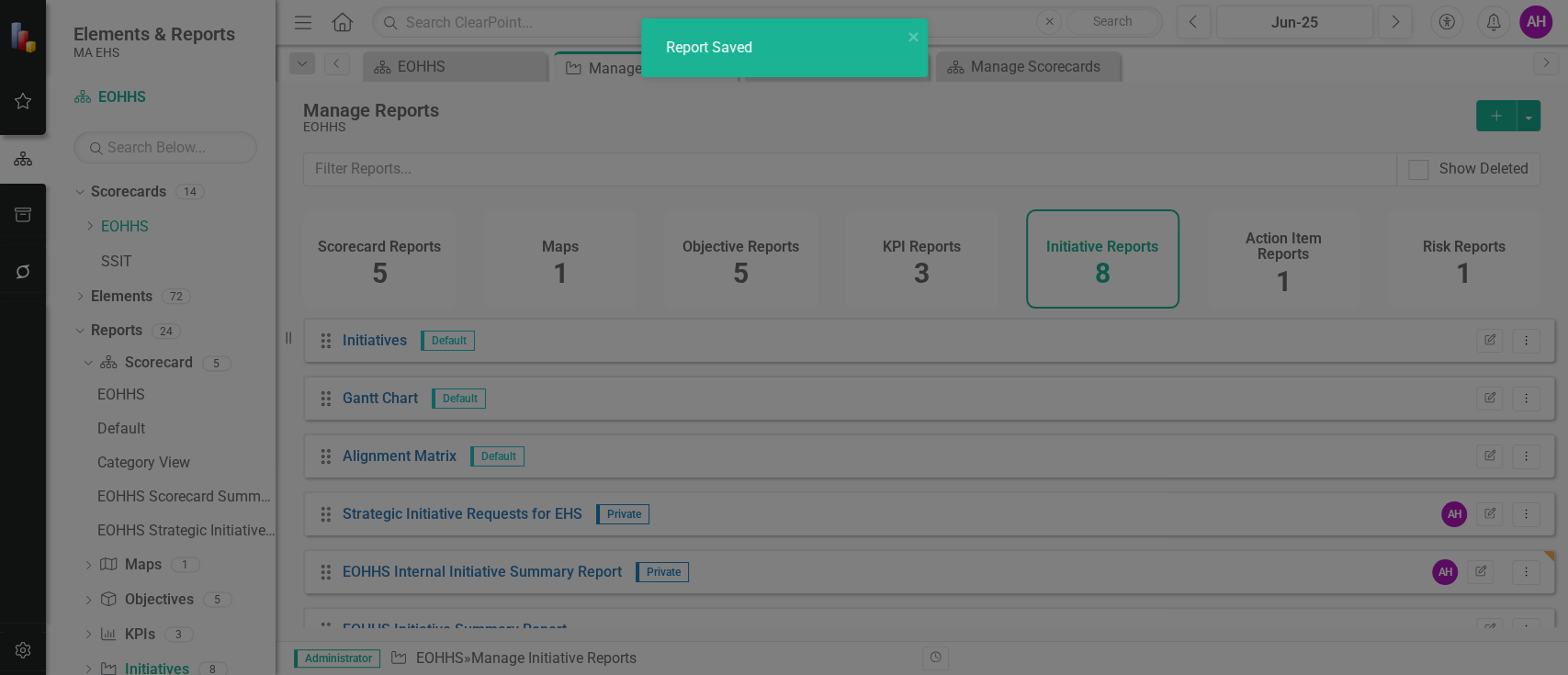 radio on "true" 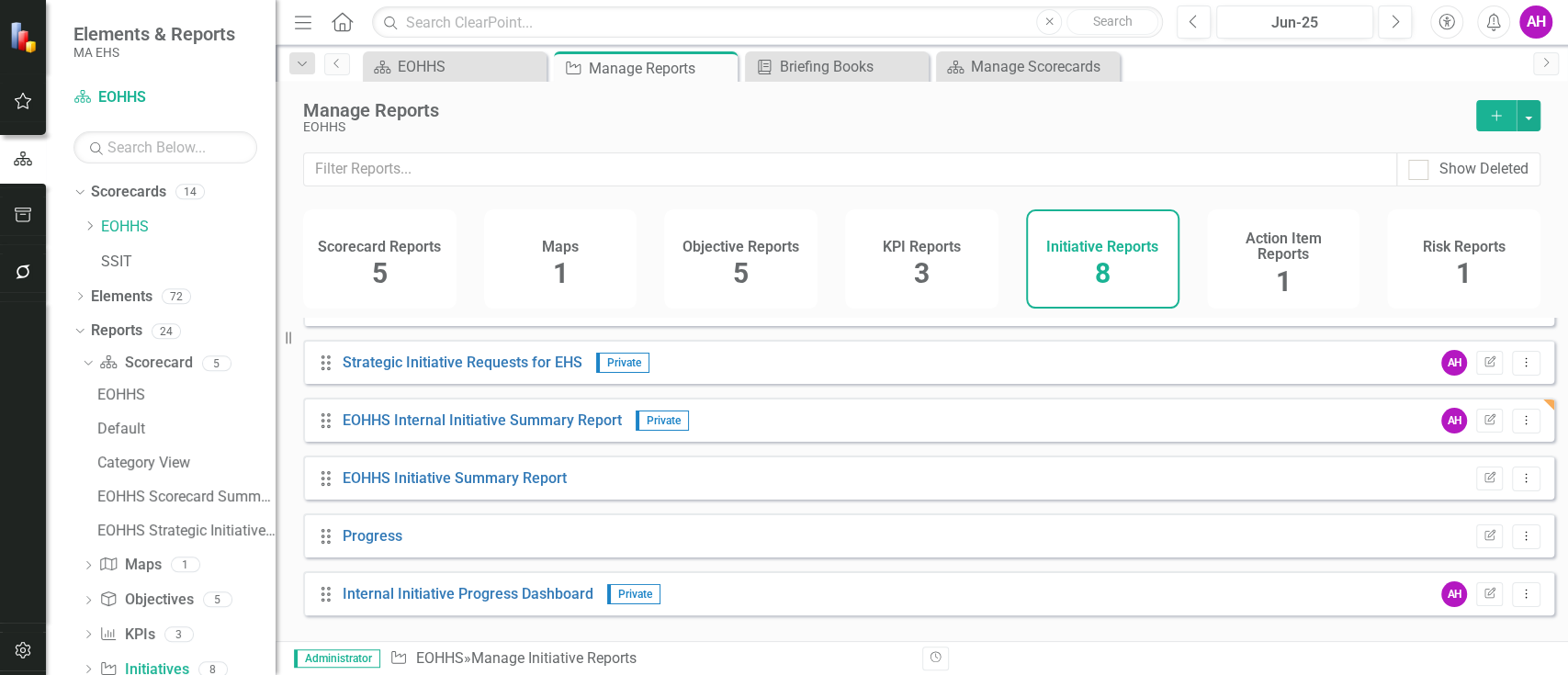 scroll, scrollTop: 153, scrollLeft: 0, axis: vertical 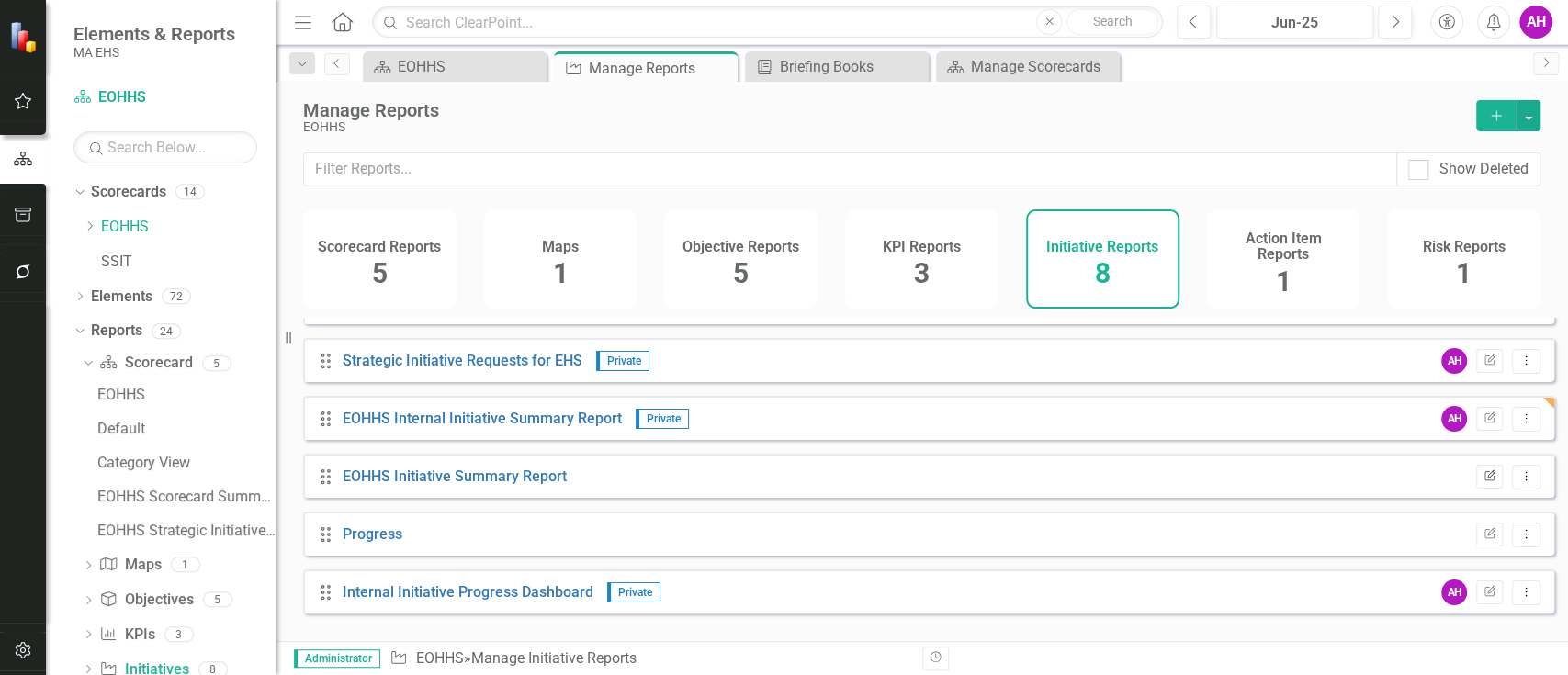 click on "Edit Report" at bounding box center (1489, 477) 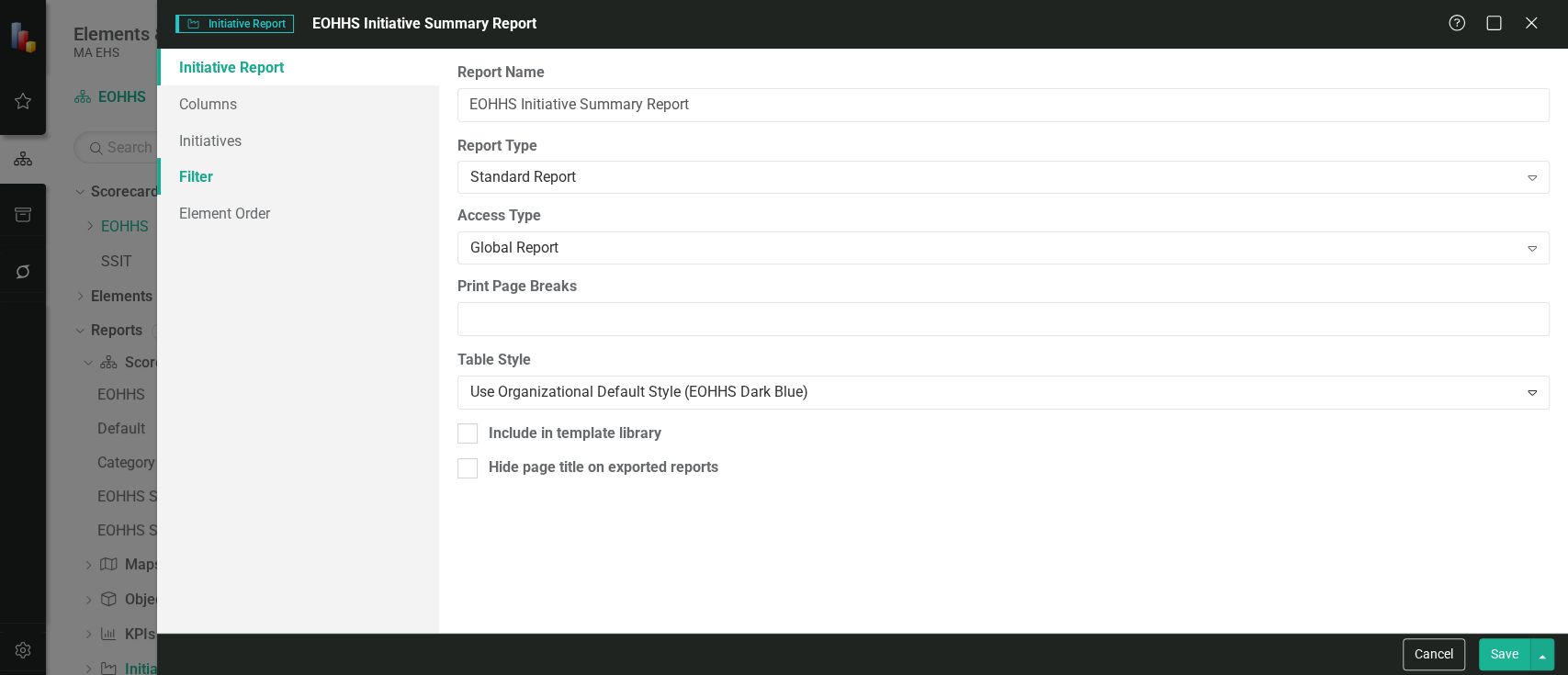 click on "Filter" at bounding box center [298, 176] 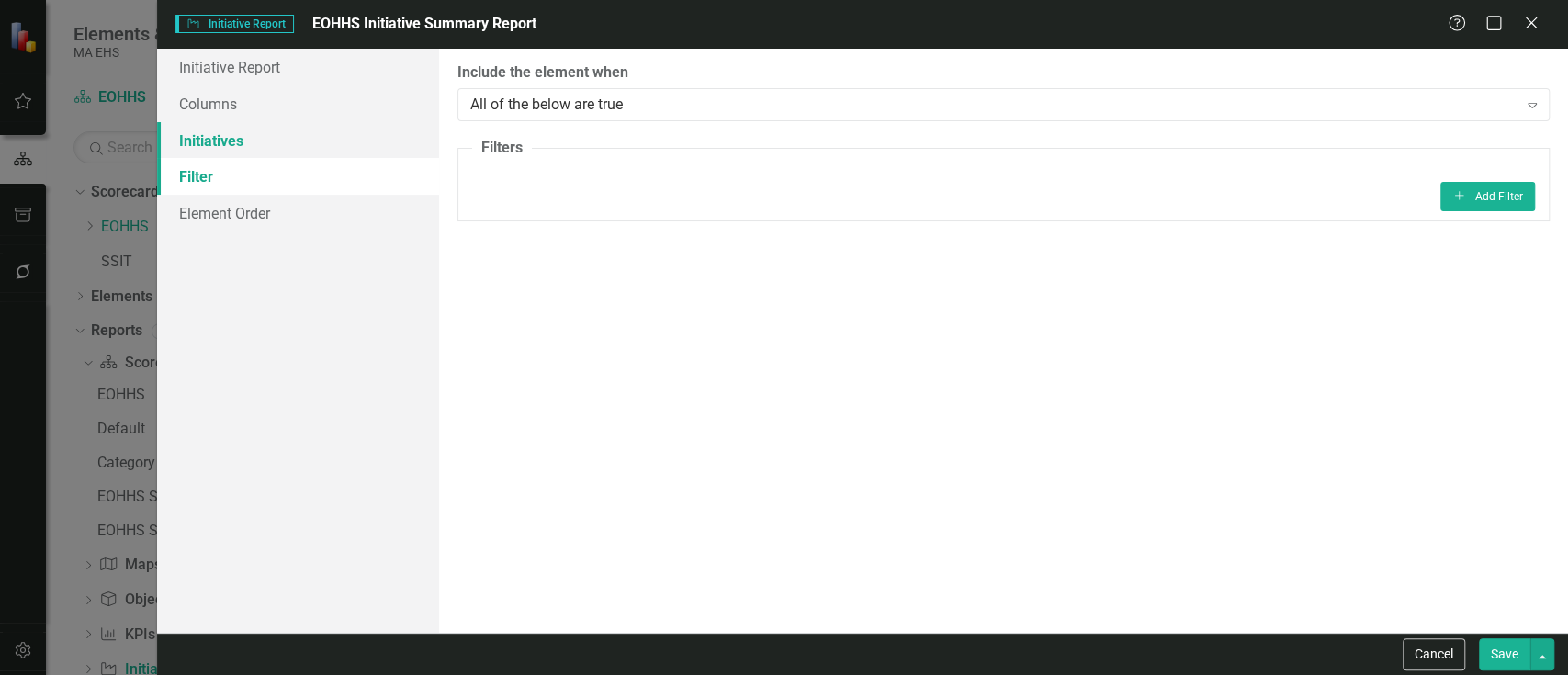 click on "Initiatives" at bounding box center (298, 141) 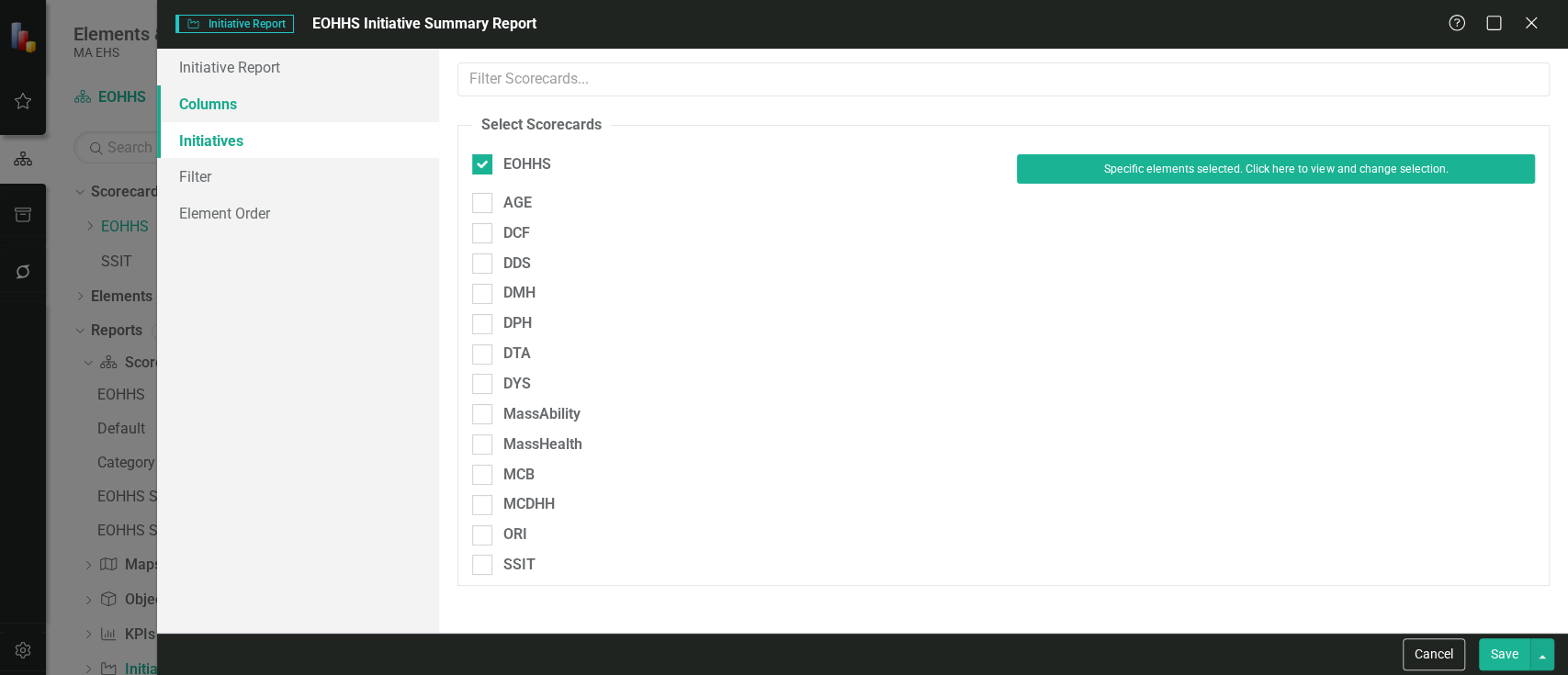 click on "Columns" at bounding box center [298, 104] 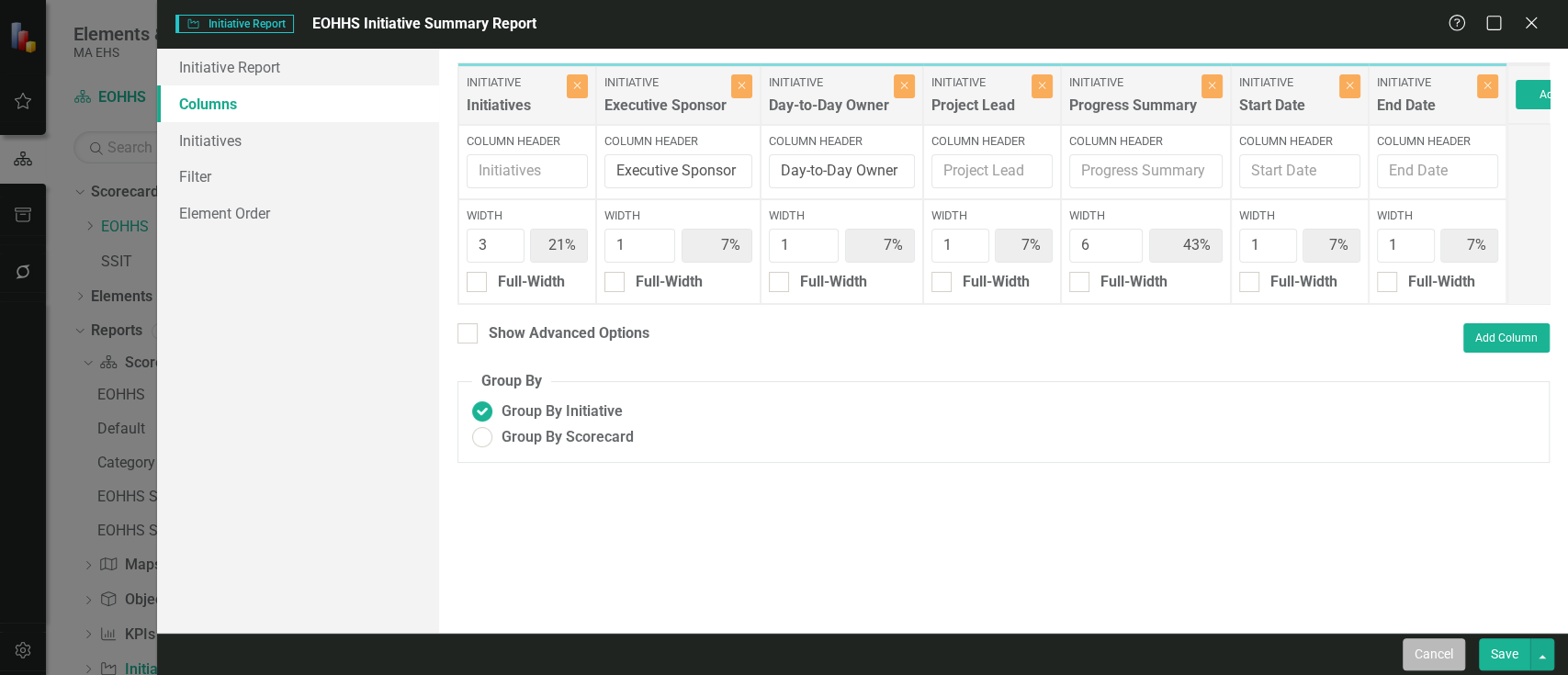 click on "Cancel" at bounding box center [1434, 654] 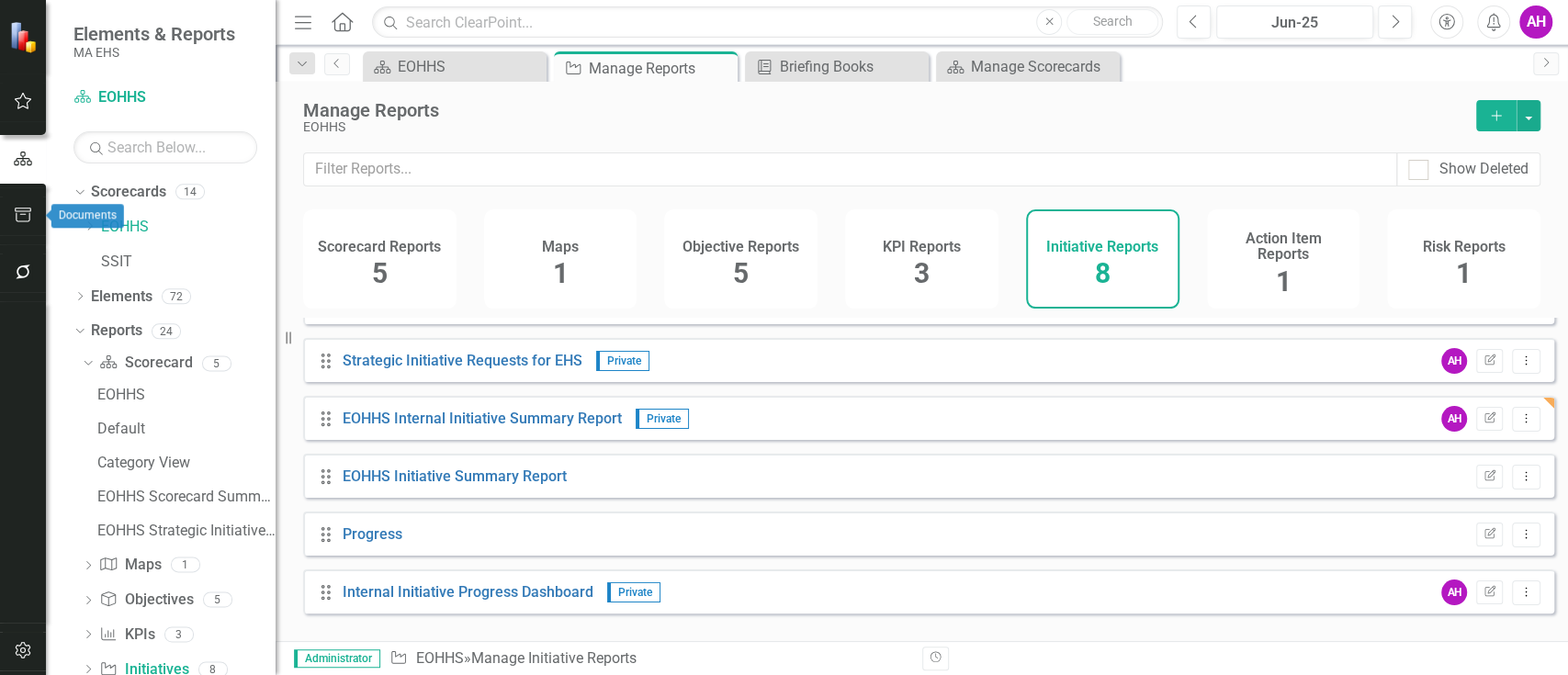 click at bounding box center (23, 216) 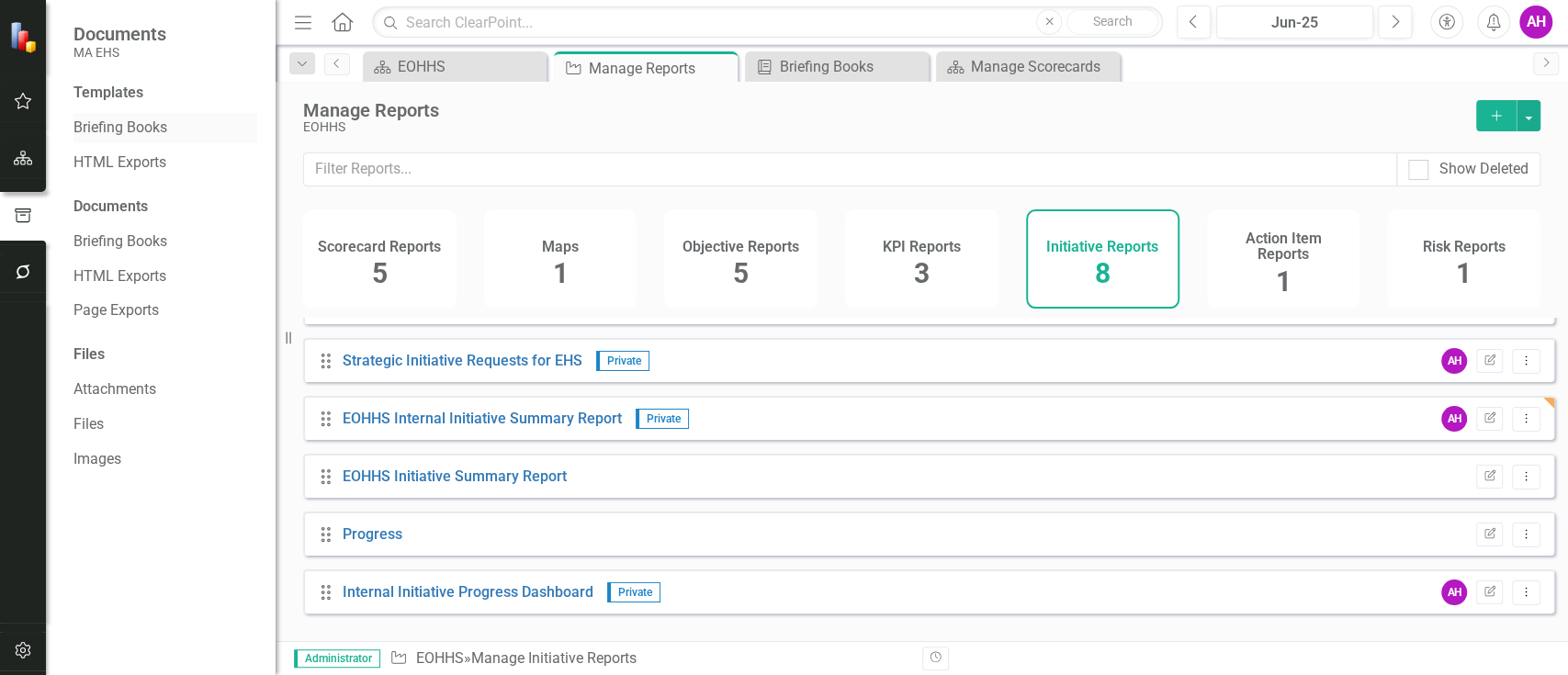 click on "Briefing Books" at bounding box center [165, 128] 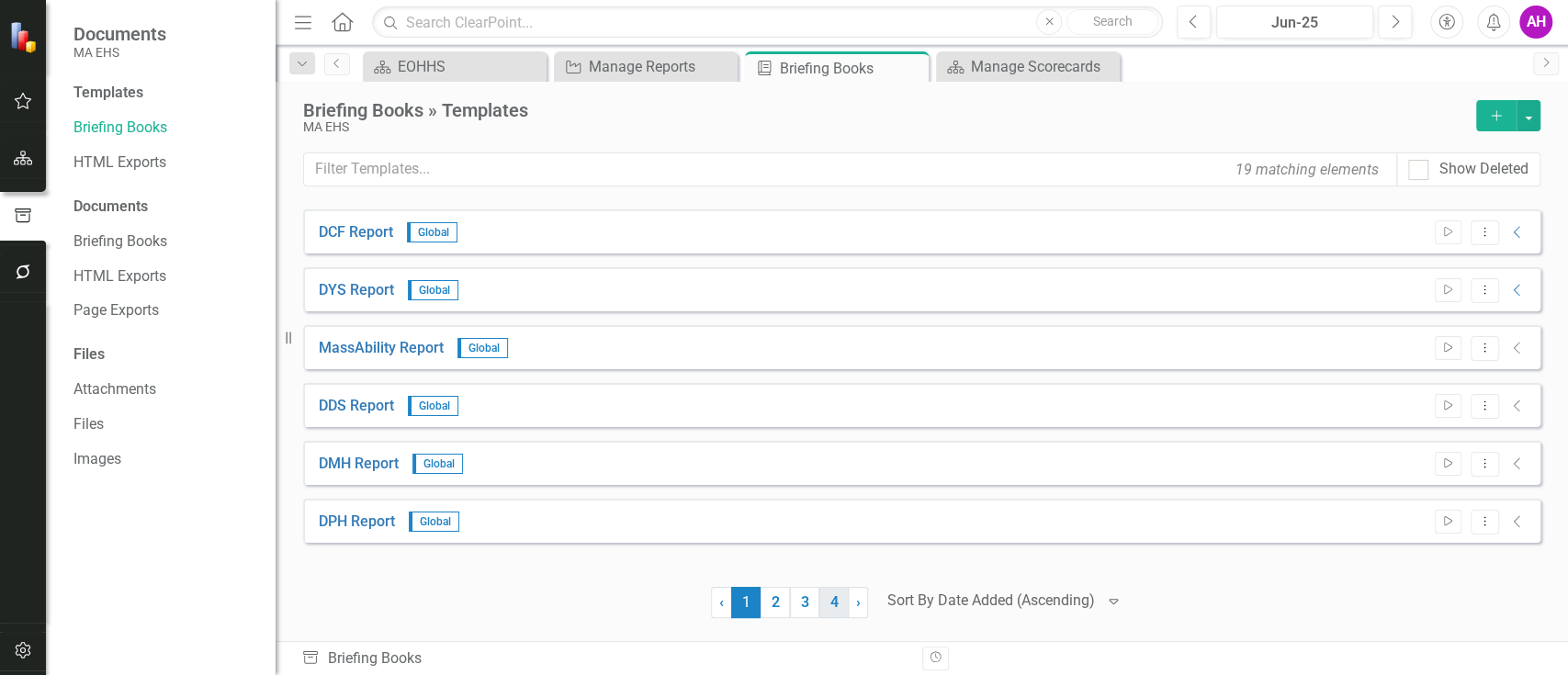 click on "4" at bounding box center (834, 602) 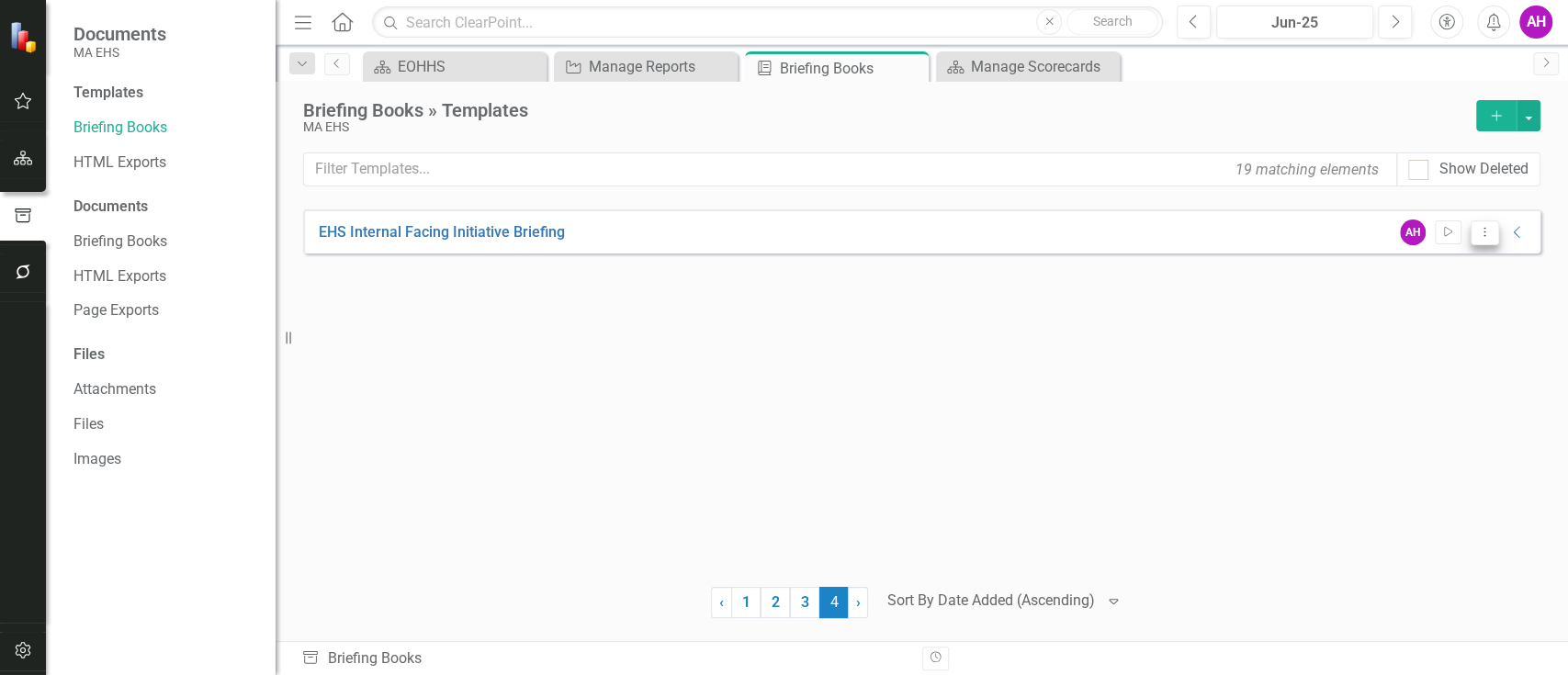 click on "Dropdown Menu" 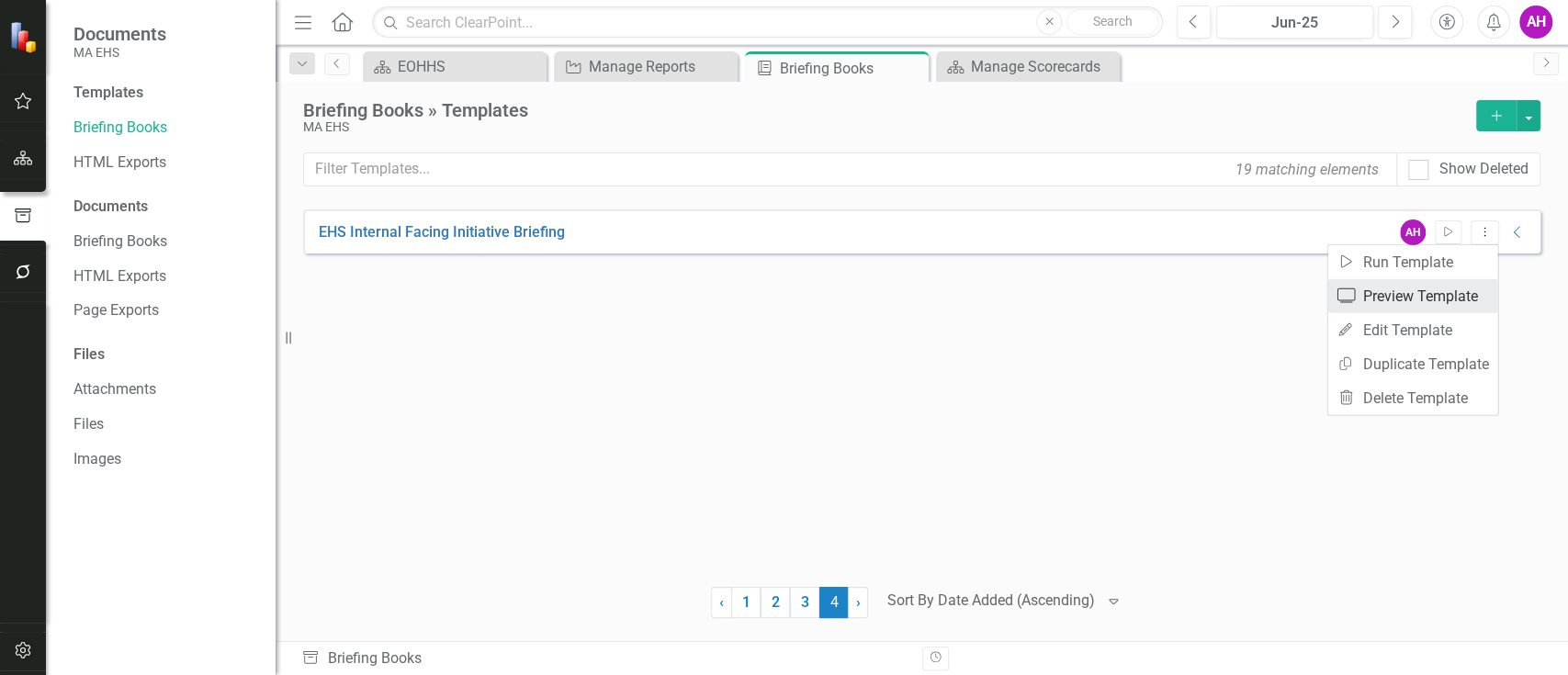 click on "Preview Preview Template" at bounding box center (1412, 296) 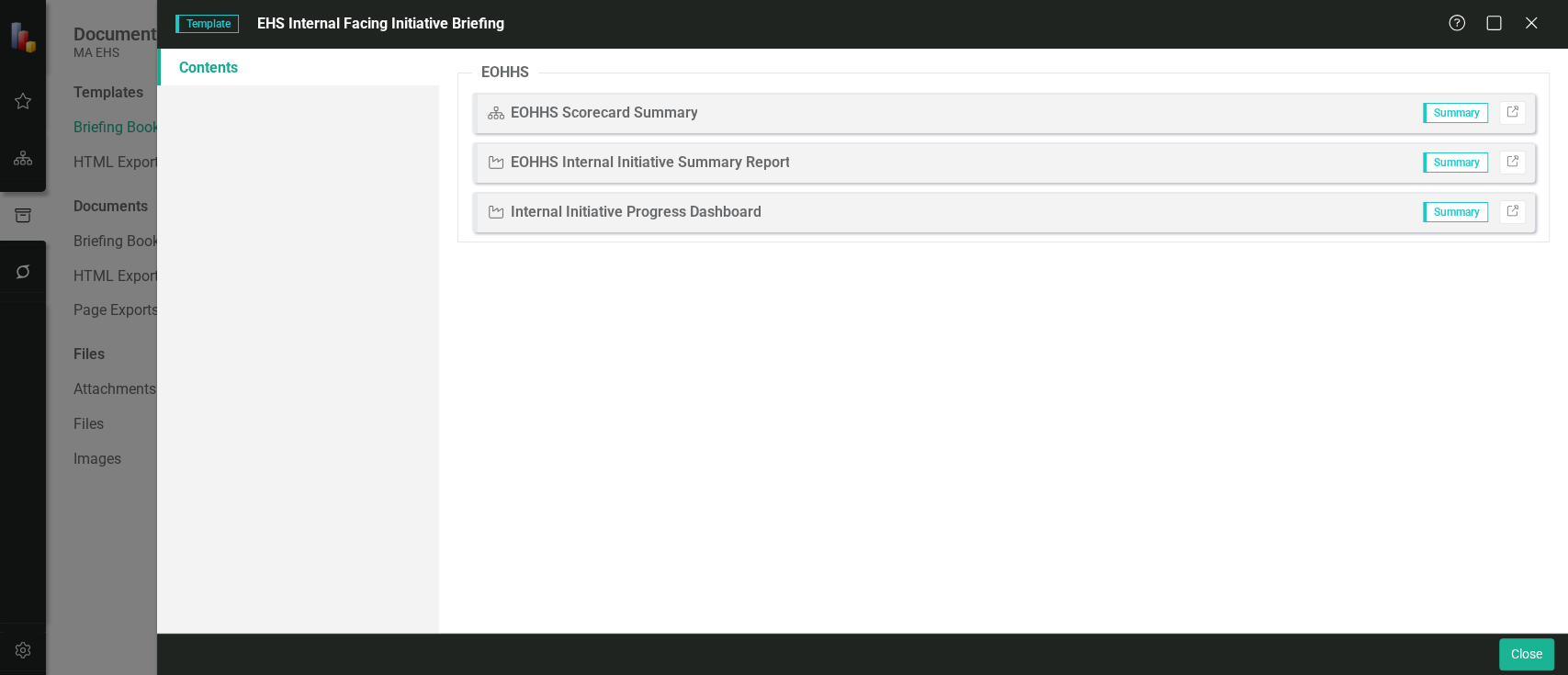drag, startPoint x: 769, startPoint y: 212, endPoint x: 735, endPoint y: 210, distance: 34.058773 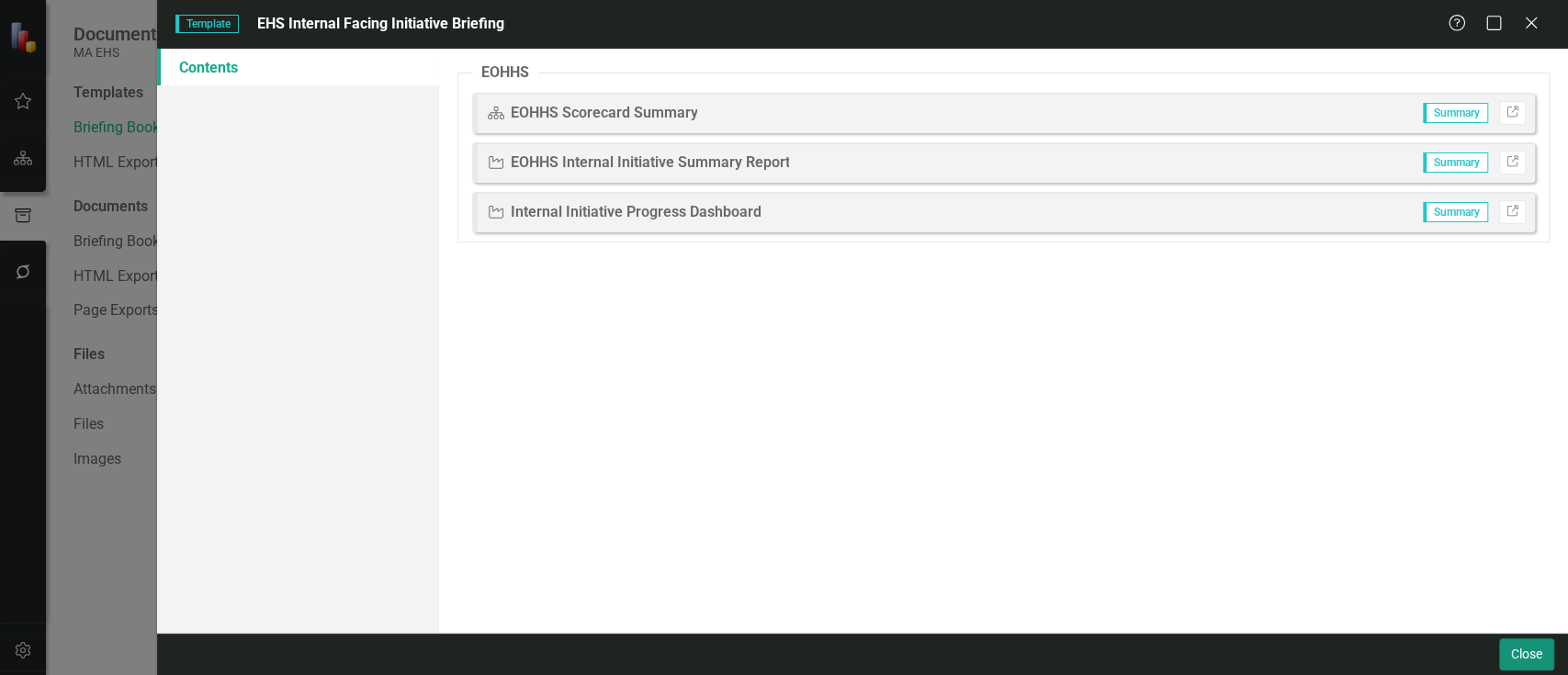 click on "Close" at bounding box center [1527, 654] 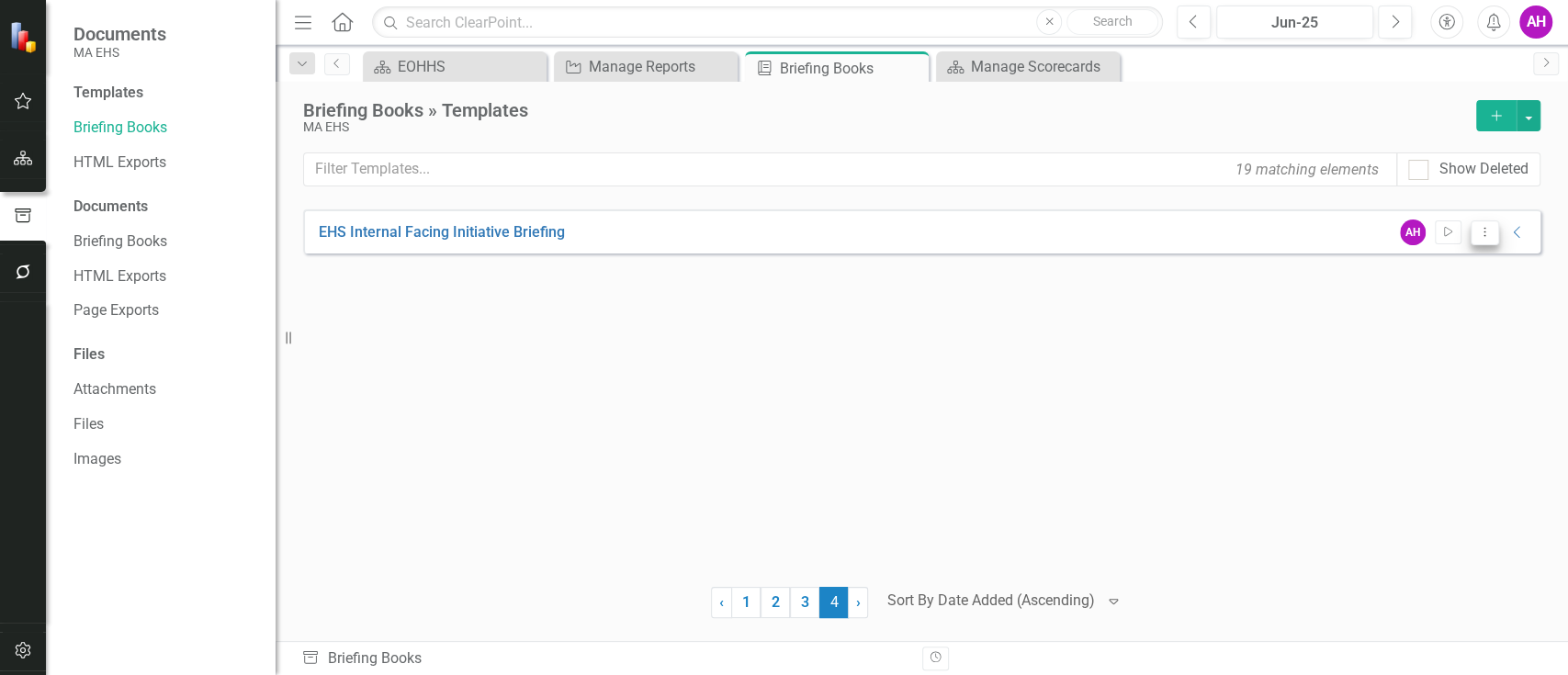click on "Dropdown Menu" at bounding box center [1484, 232] 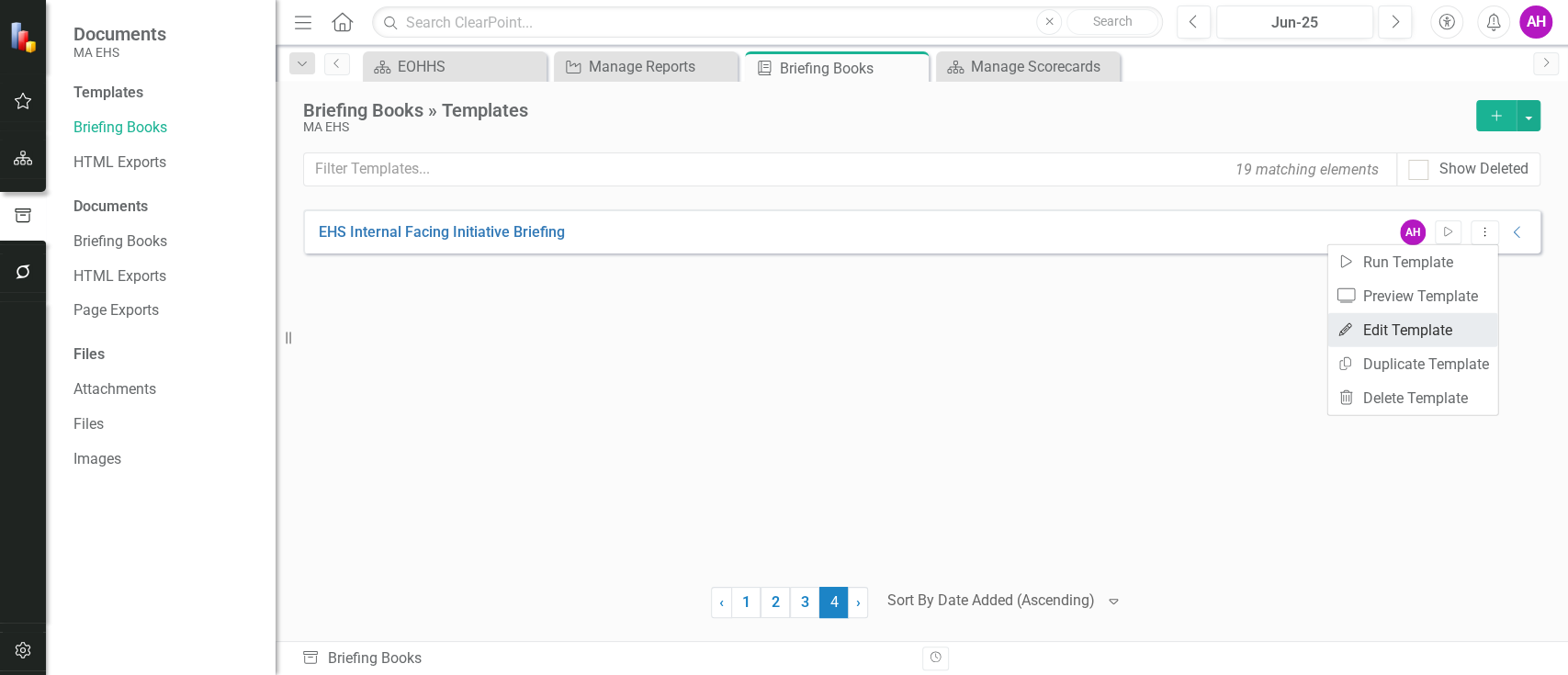 click on "Edit Edit Template" at bounding box center (1412, 330) 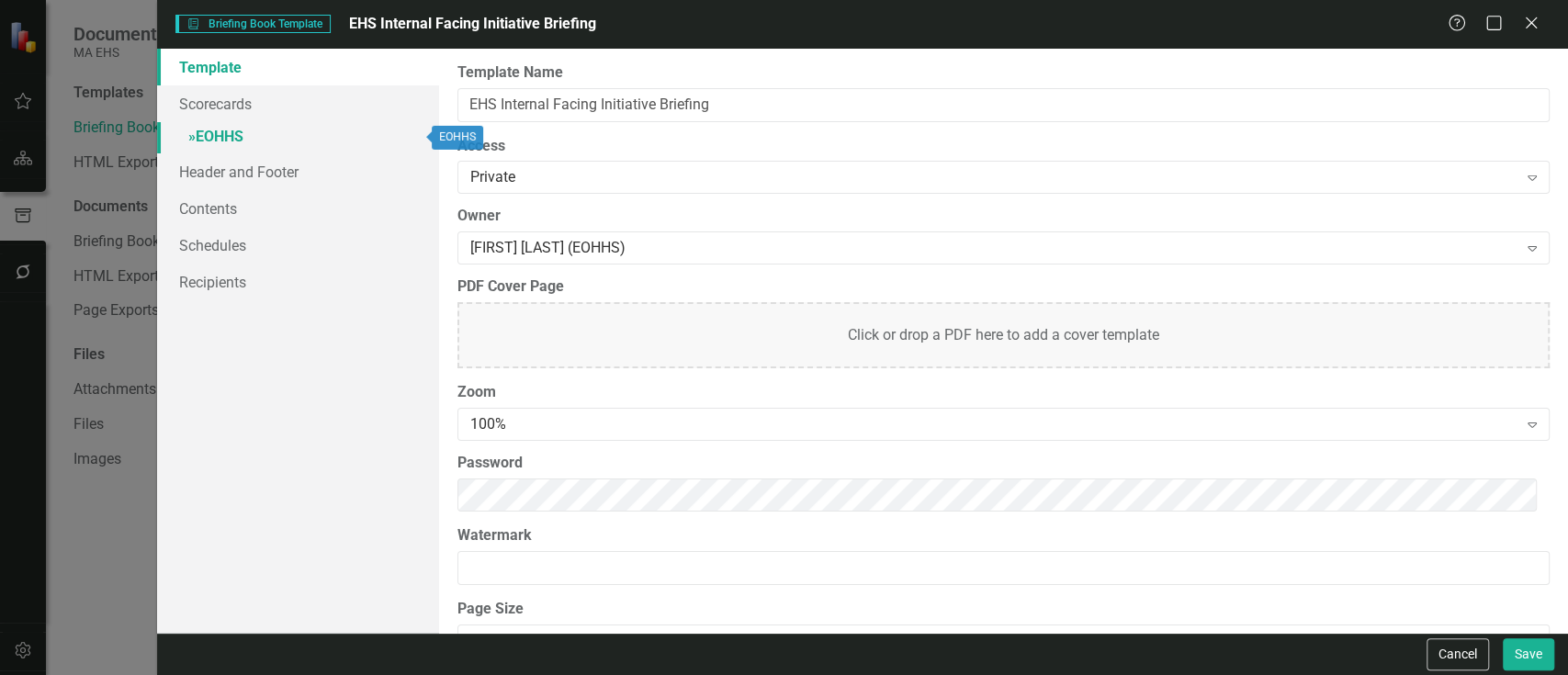 click on "»  EOHHS" at bounding box center [298, 138] 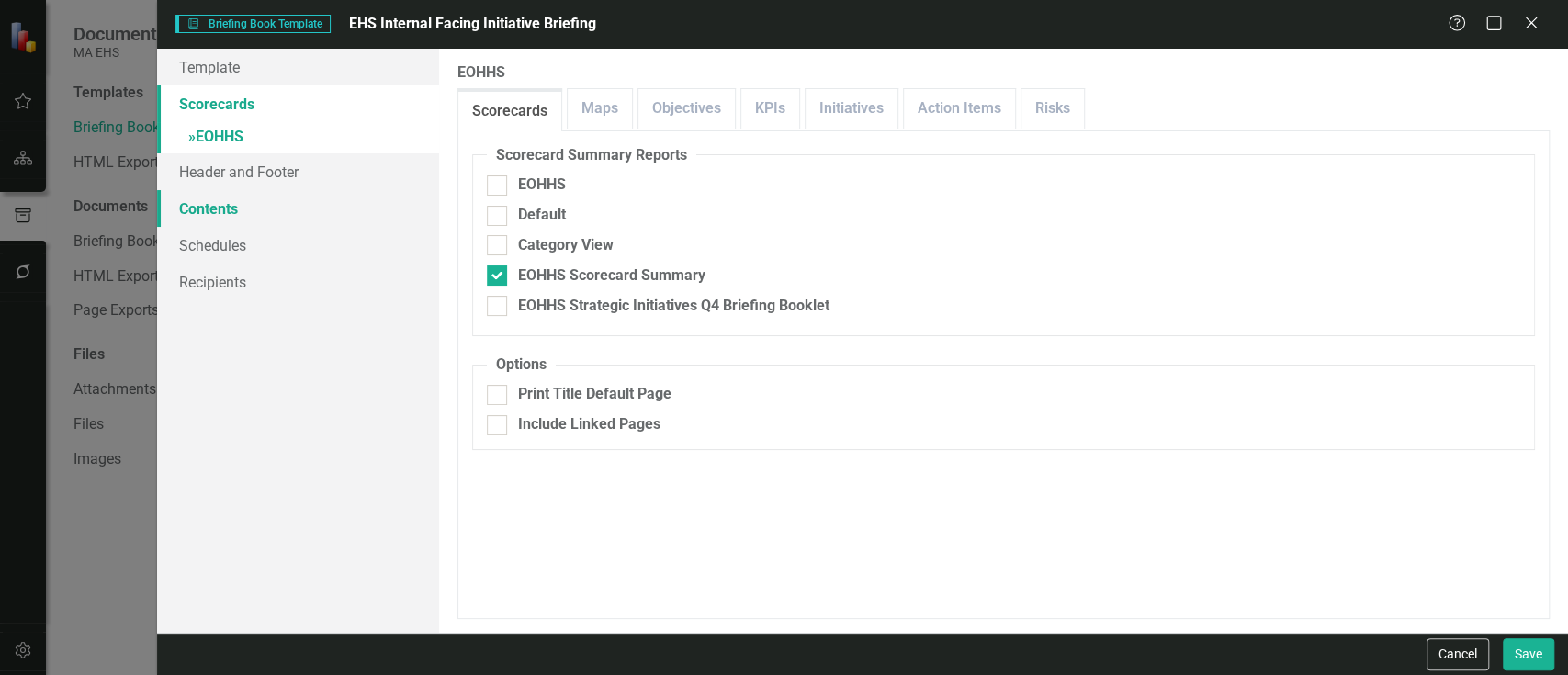 click on "Contents" at bounding box center (298, 208) 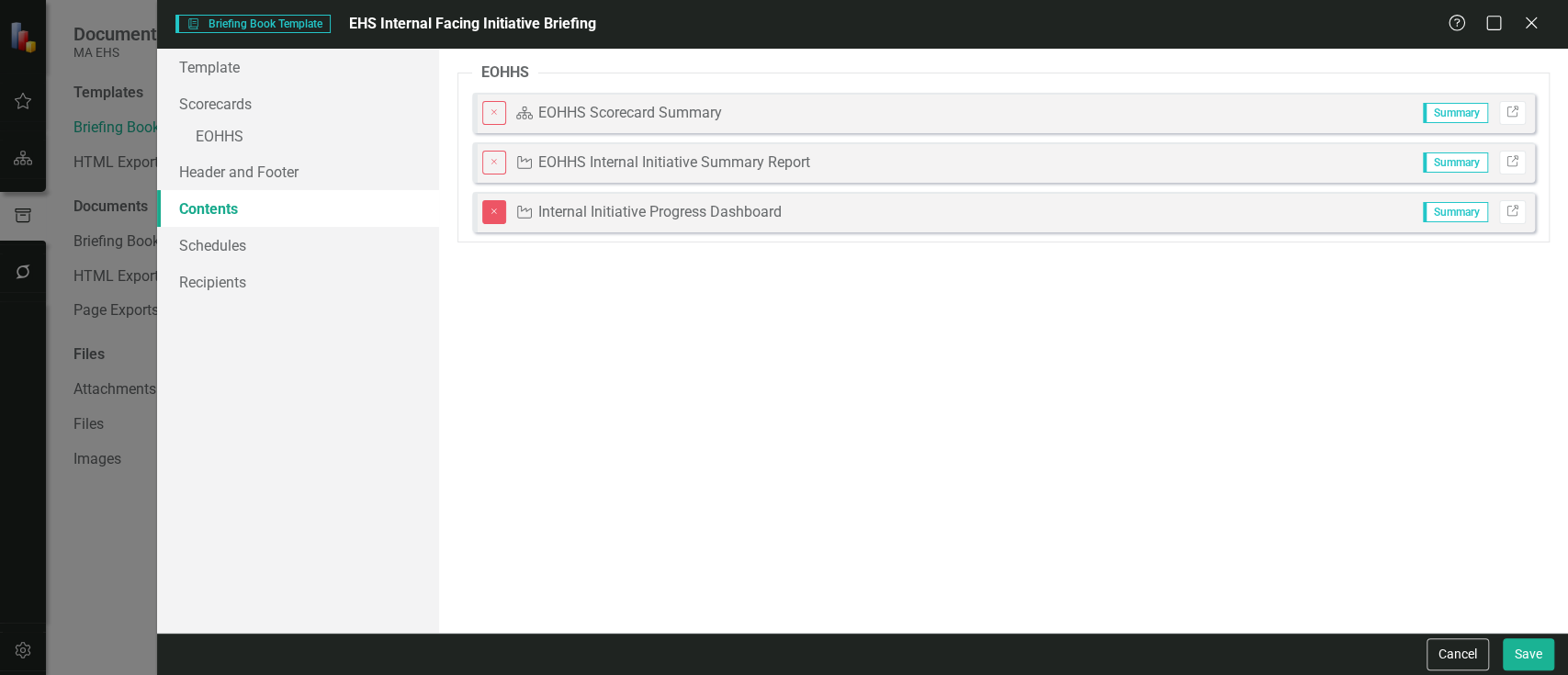 click on "Close" at bounding box center [494, 212] 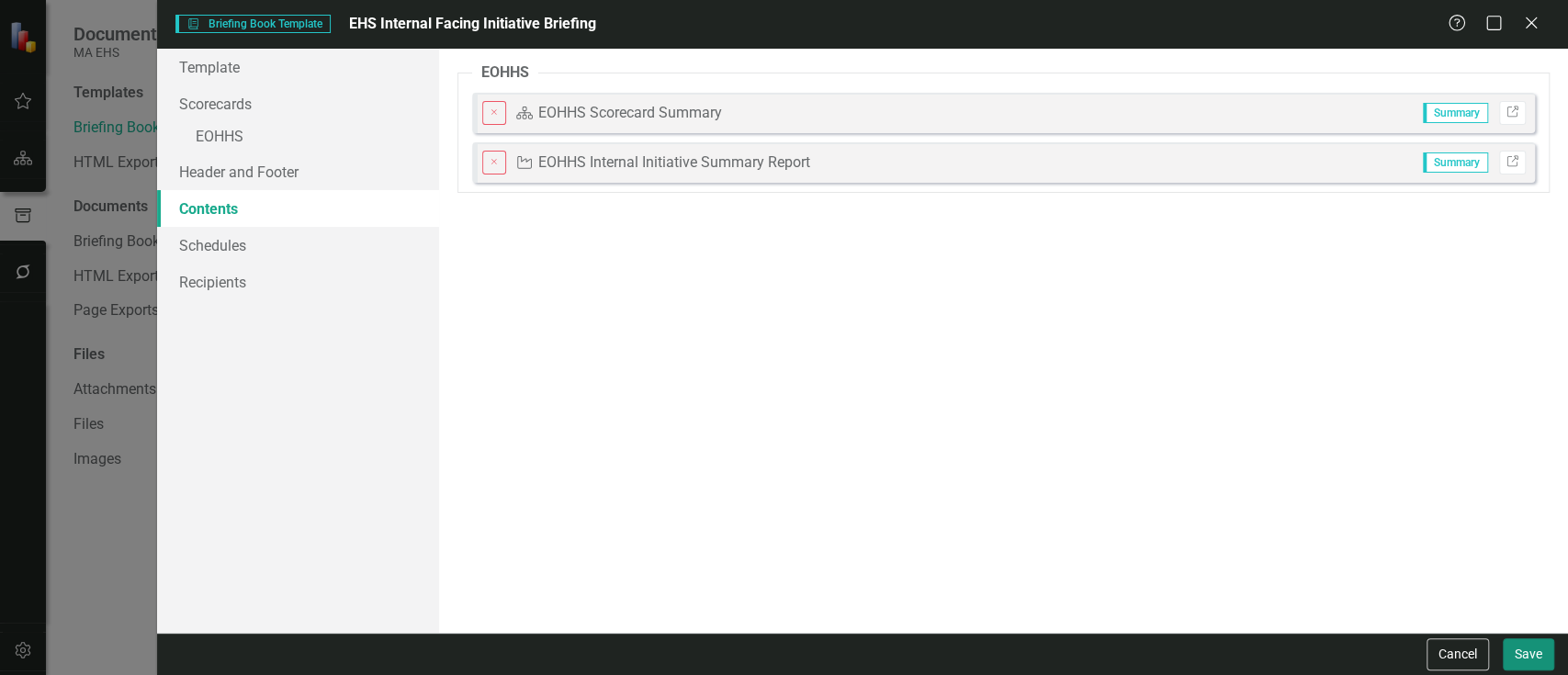 click on "Save" at bounding box center [1529, 654] 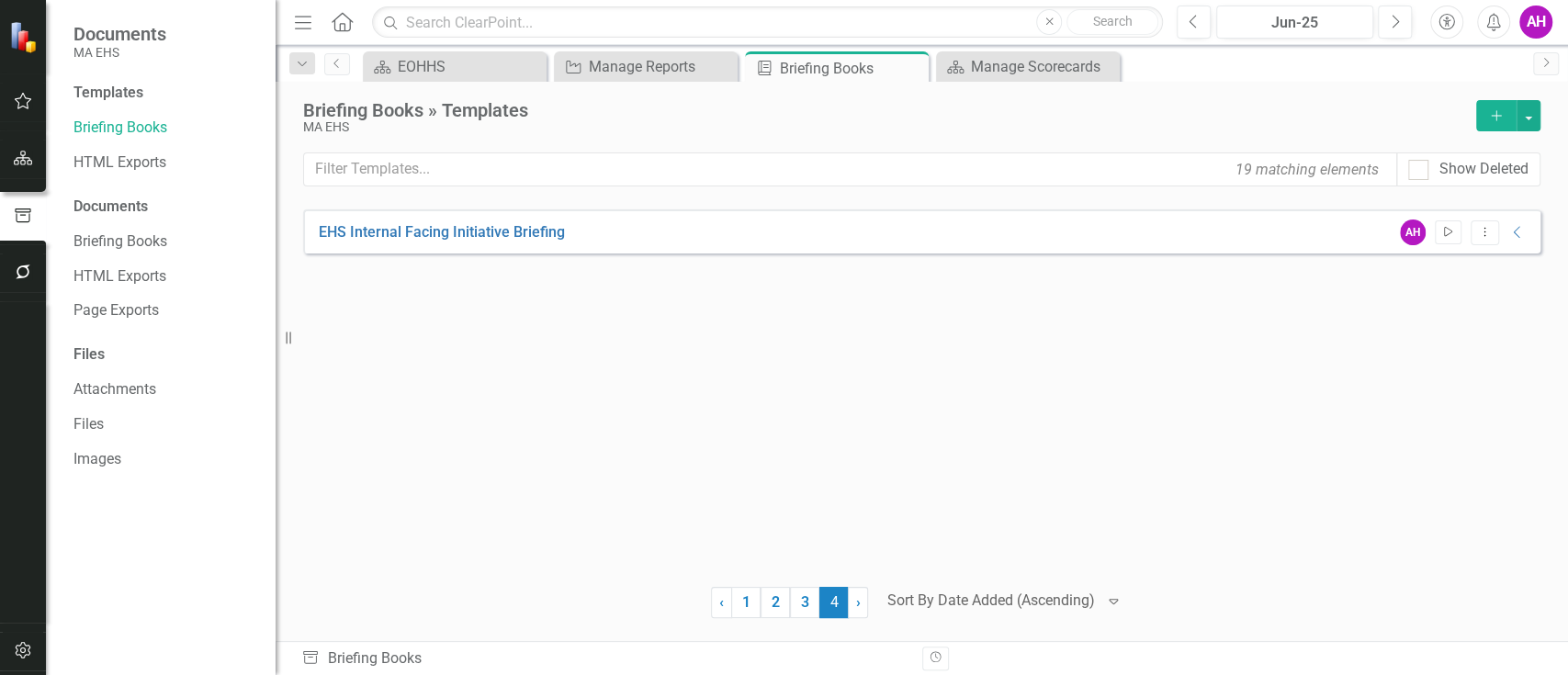 click on "Start" at bounding box center (1448, 232) 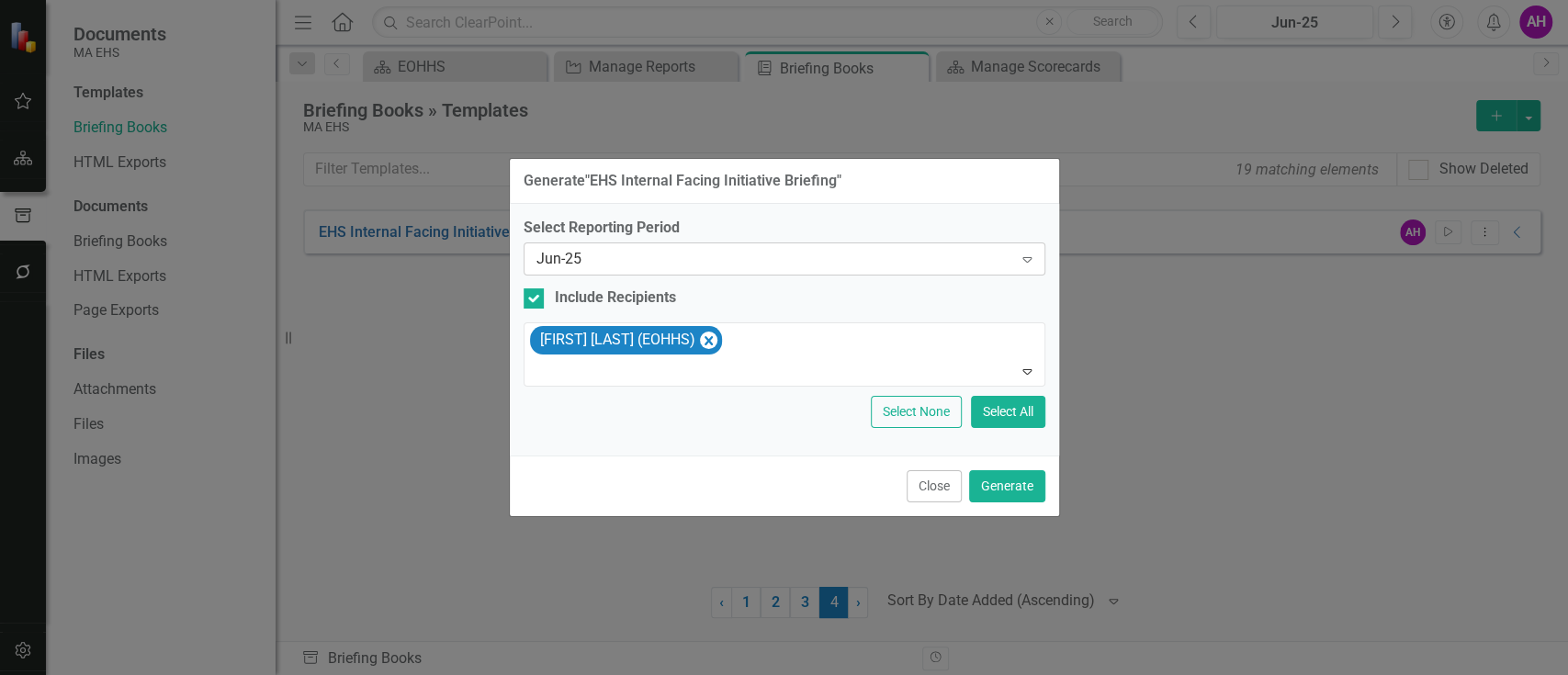 click on "Expand" 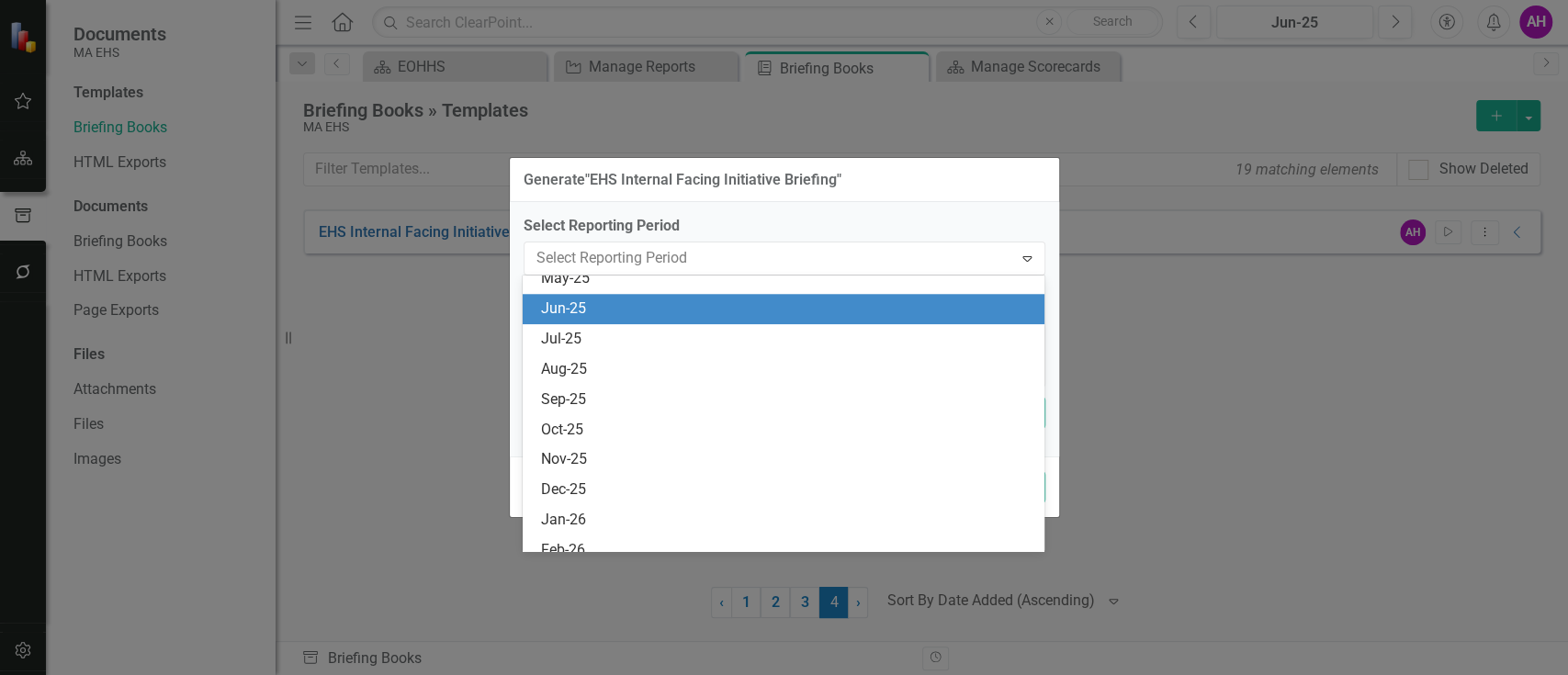 scroll, scrollTop: 1327, scrollLeft: 0, axis: vertical 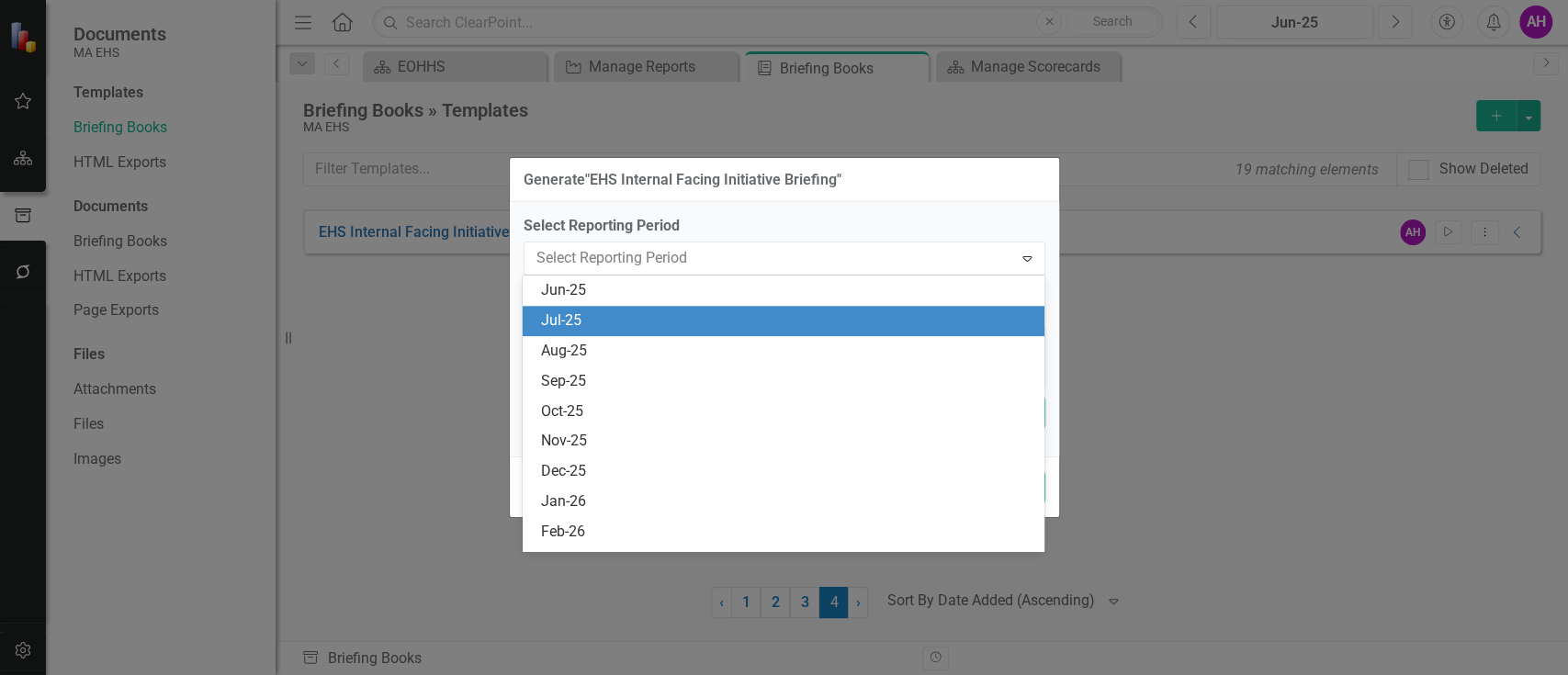 click on "Jul-25" at bounding box center (787, 321) 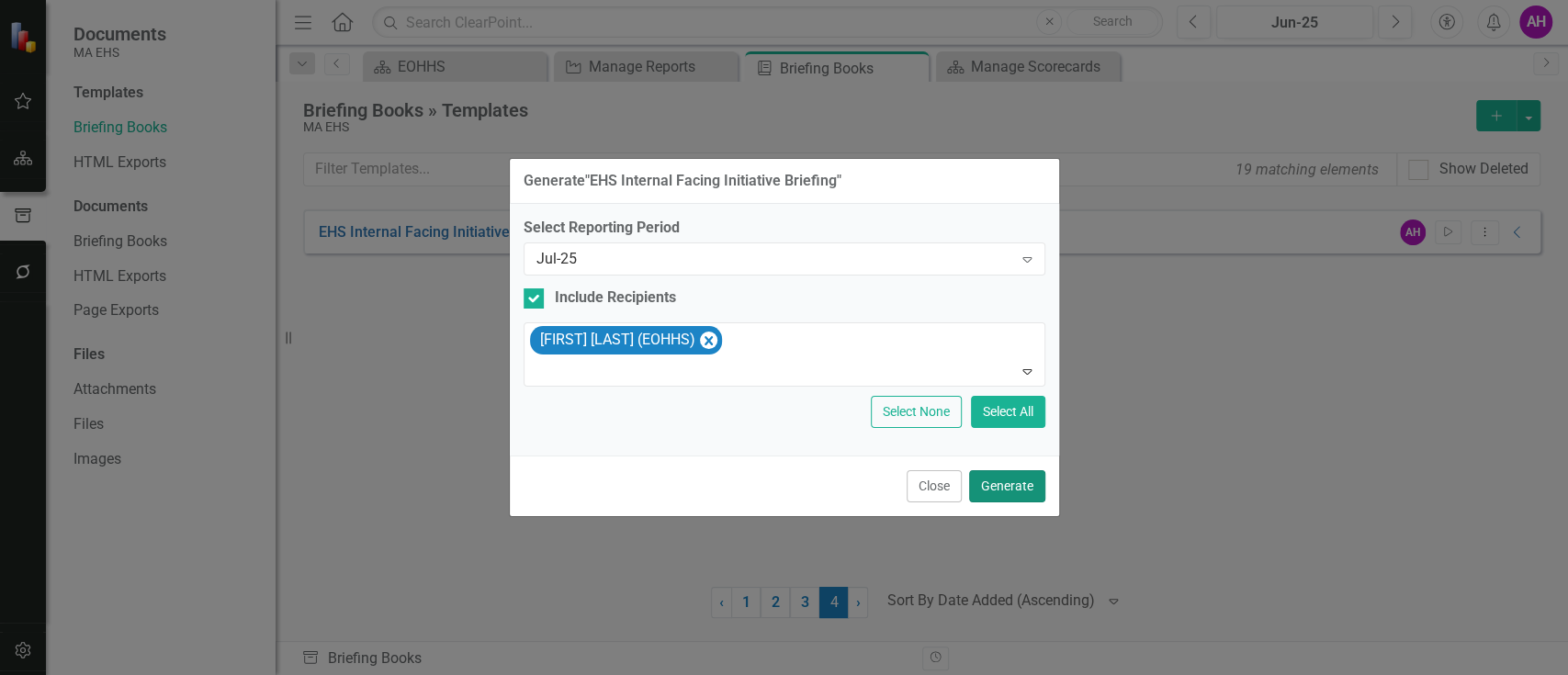 click on "Generate" at bounding box center [1007, 486] 